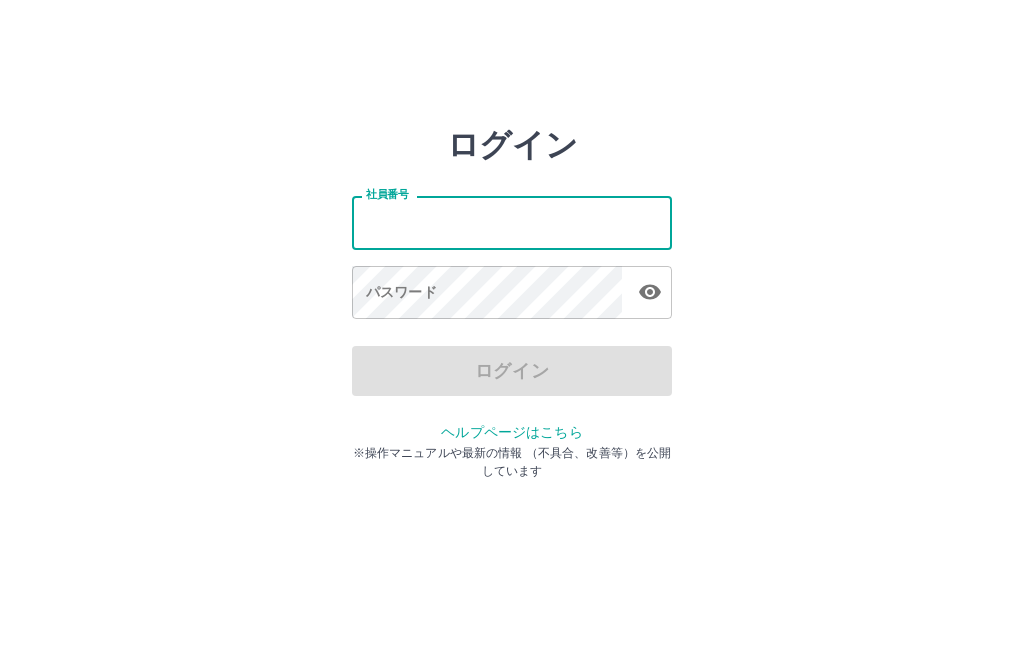 scroll, scrollTop: 0, scrollLeft: 0, axis: both 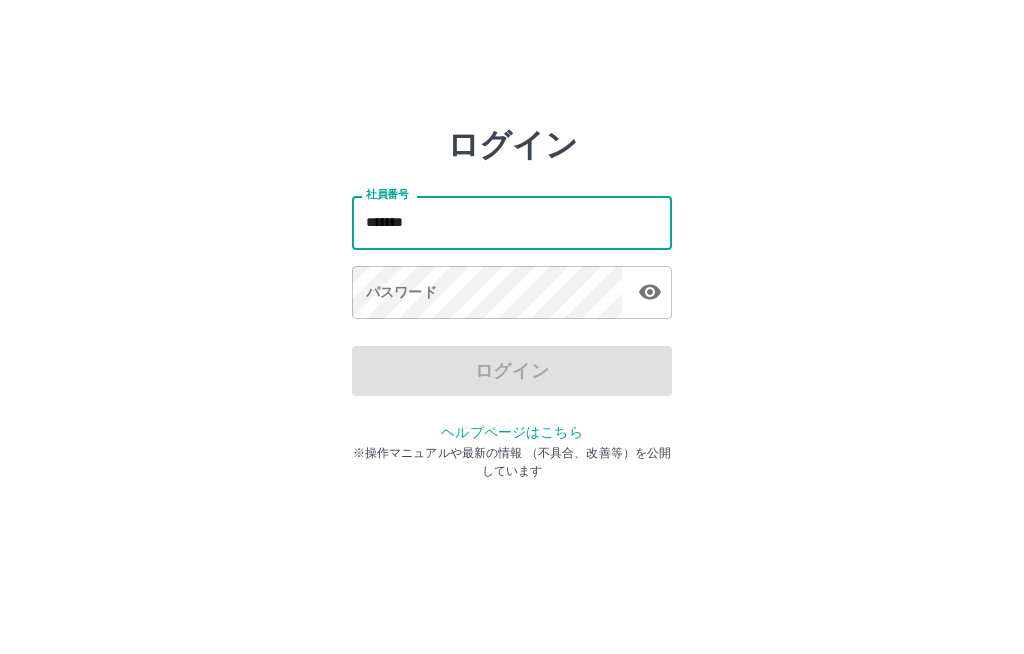type on "*******" 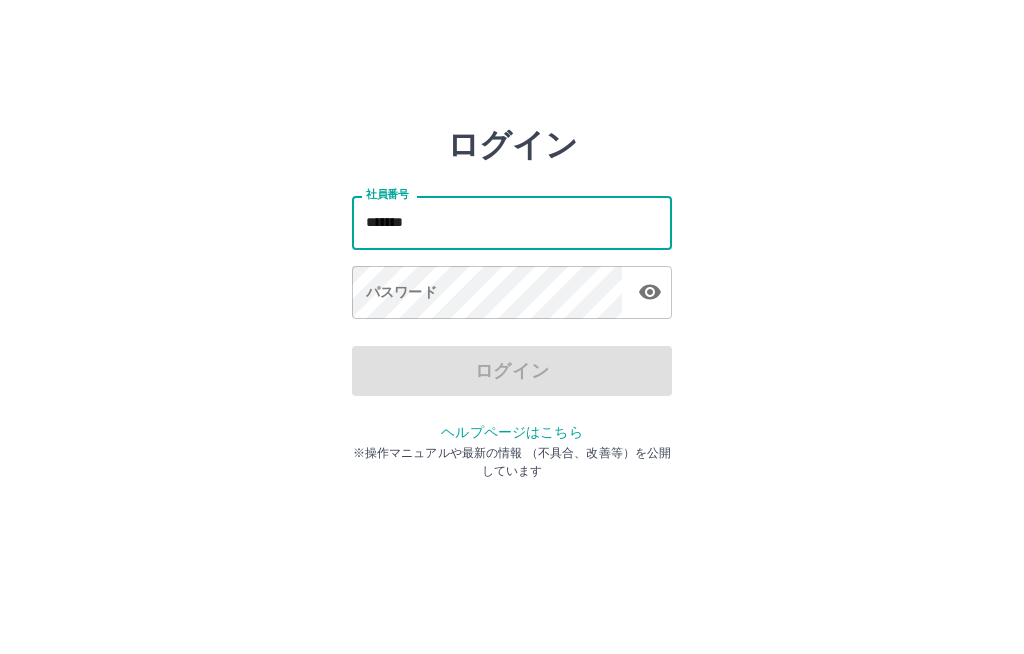 click on "パスワード パスワード" at bounding box center [512, 294] 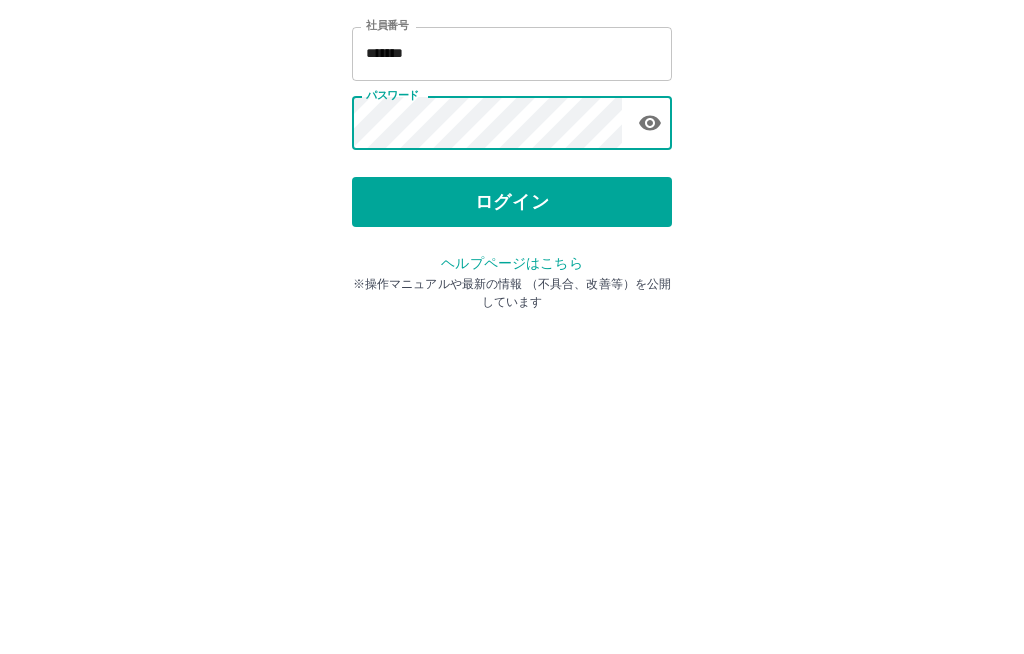 click on "ログイン 社員番号 ******* 社員番号 パスワード パスワード ログイン ヘルプページはこちら ※操作マニュアルや最新の情報 （不具合、改善等）を公開しています" at bounding box center (512, 286) 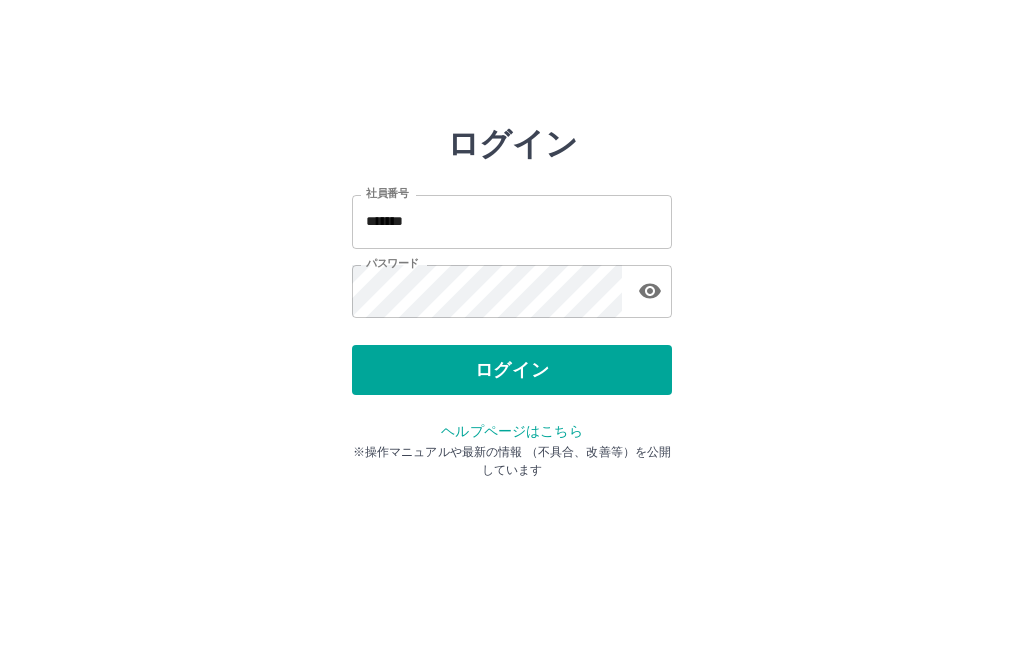 click on "ログイン" at bounding box center (512, 371) 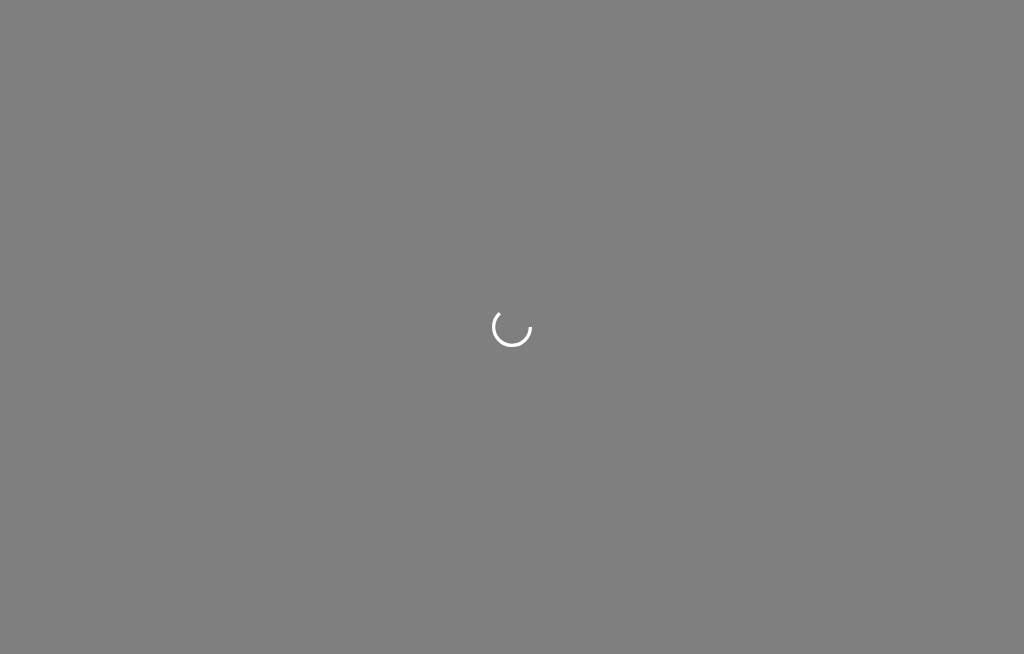 scroll, scrollTop: 0, scrollLeft: 0, axis: both 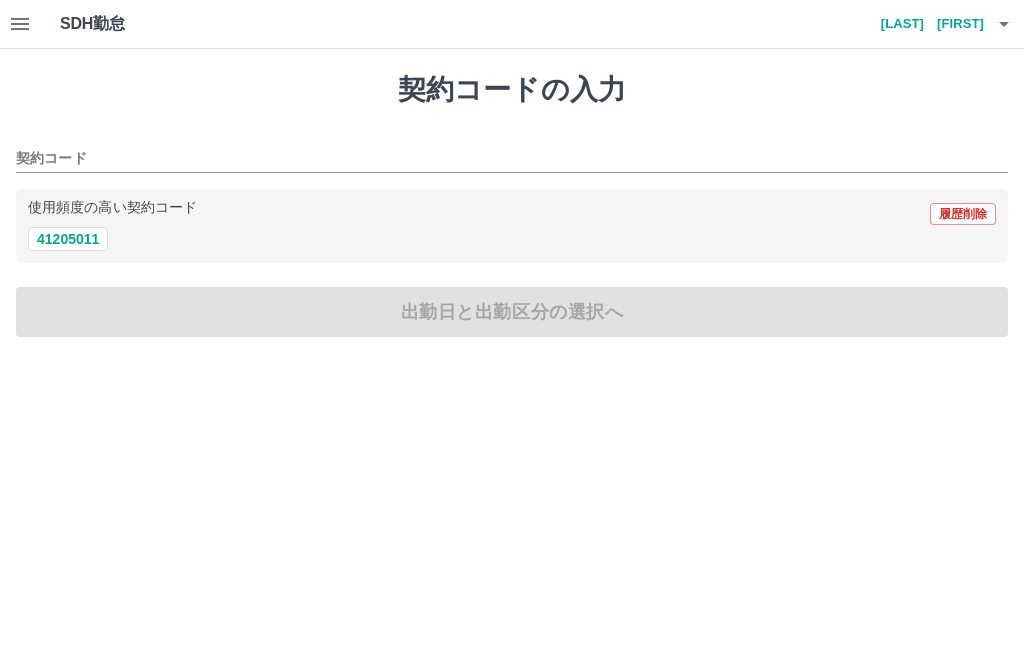 click 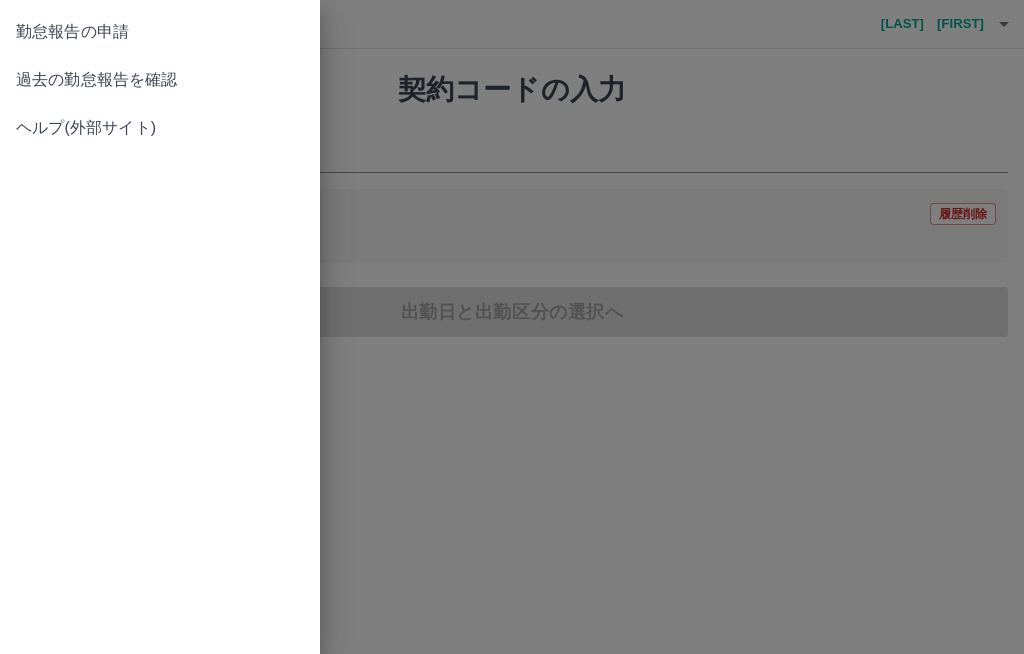click on "過去の勤怠報告を確認" at bounding box center (160, 80) 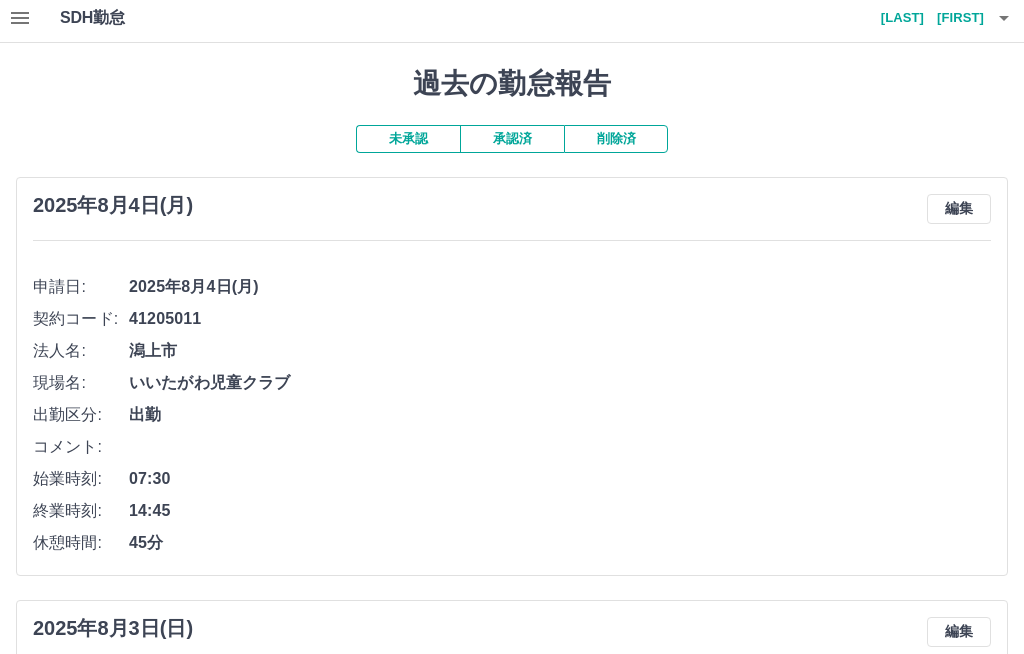 scroll, scrollTop: 8, scrollLeft: 0, axis: vertical 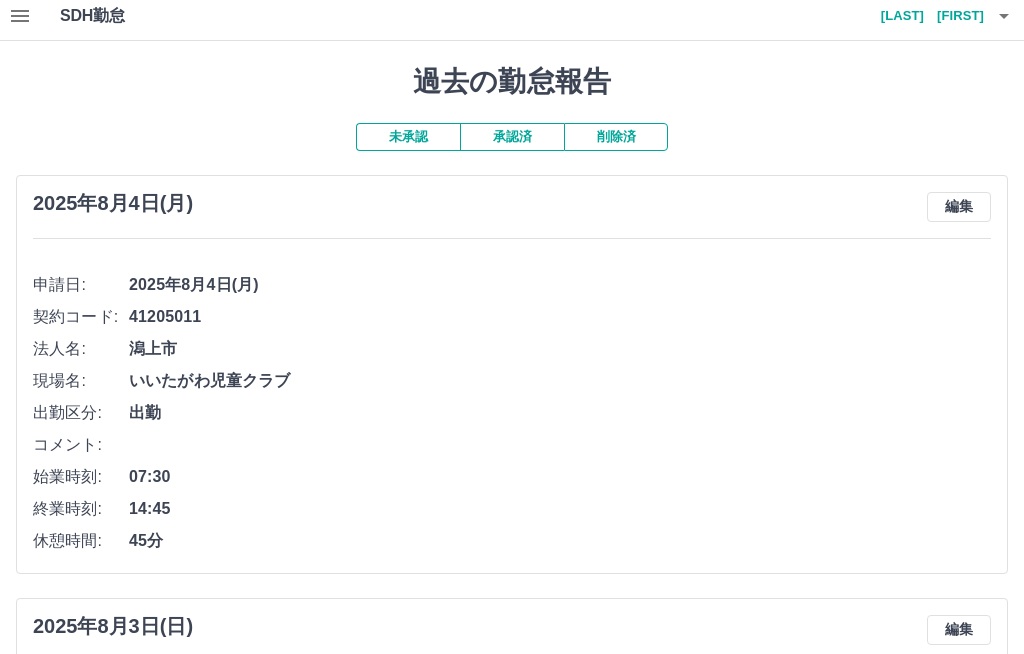 click on "編集" at bounding box center (959, 207) 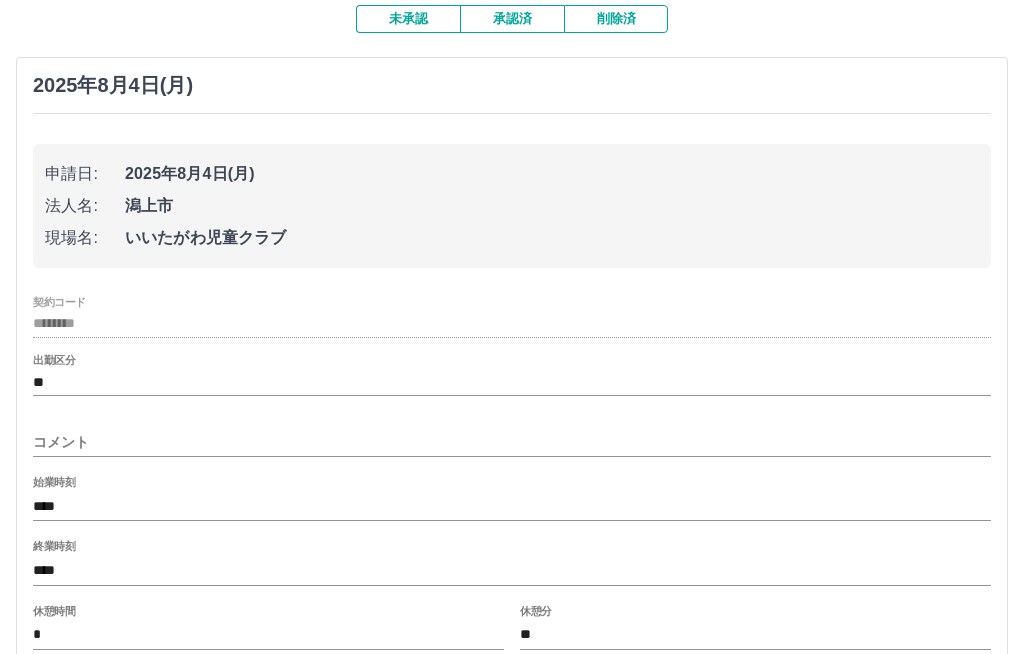 scroll, scrollTop: 149, scrollLeft: 0, axis: vertical 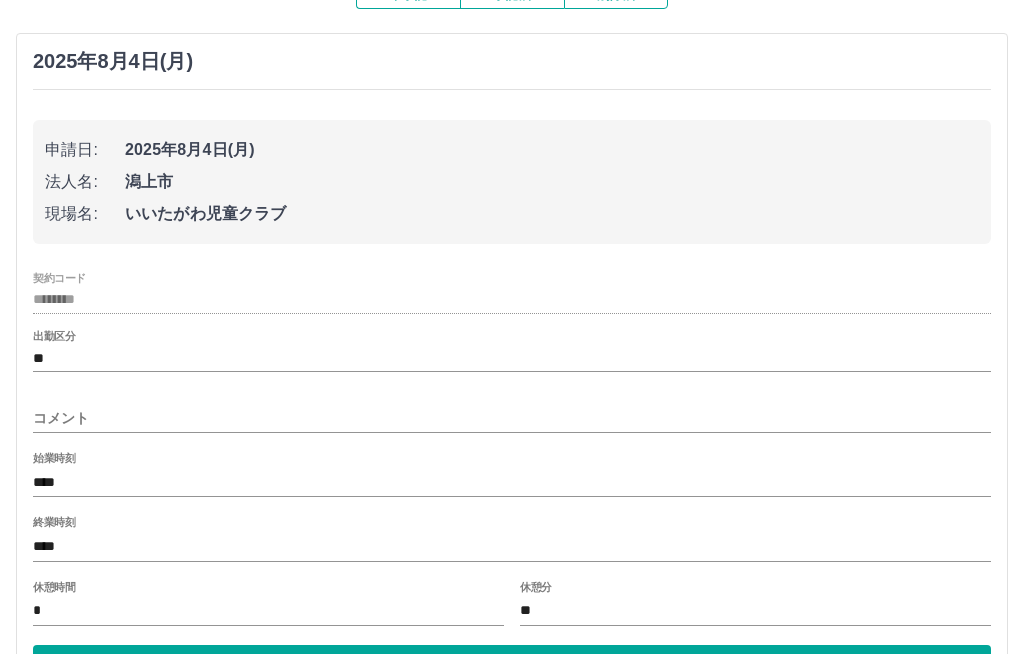 click on "****" at bounding box center (512, 547) 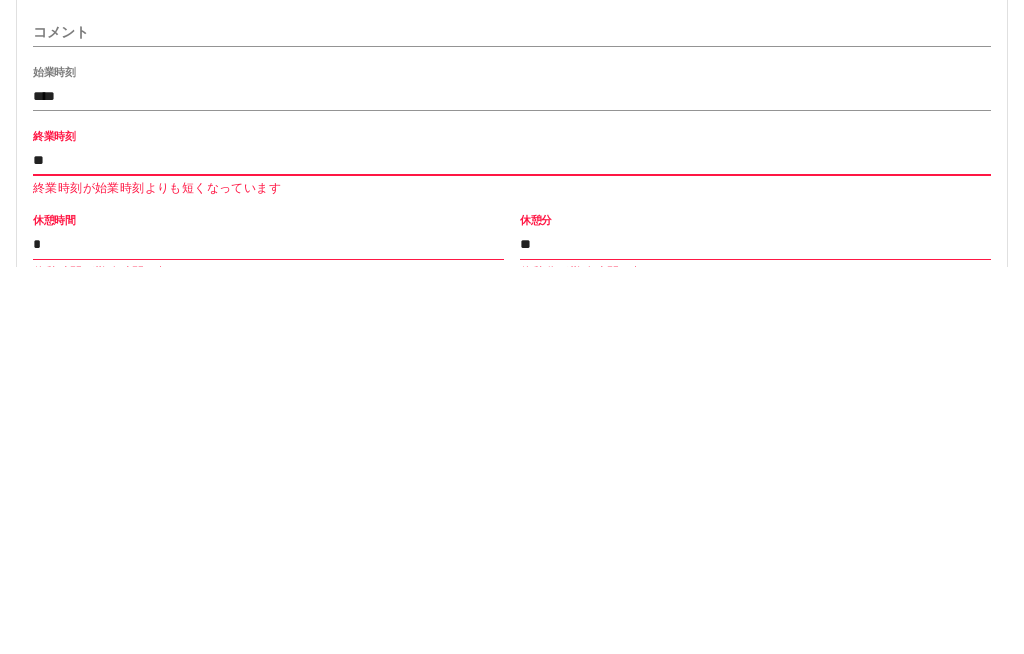 type on "*" 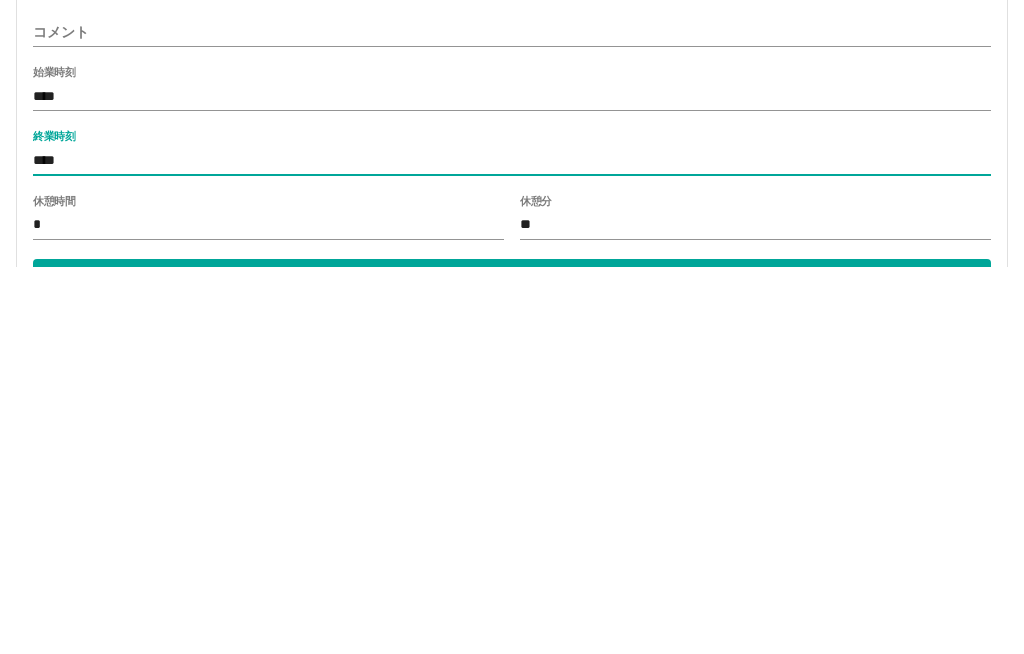 type on "****" 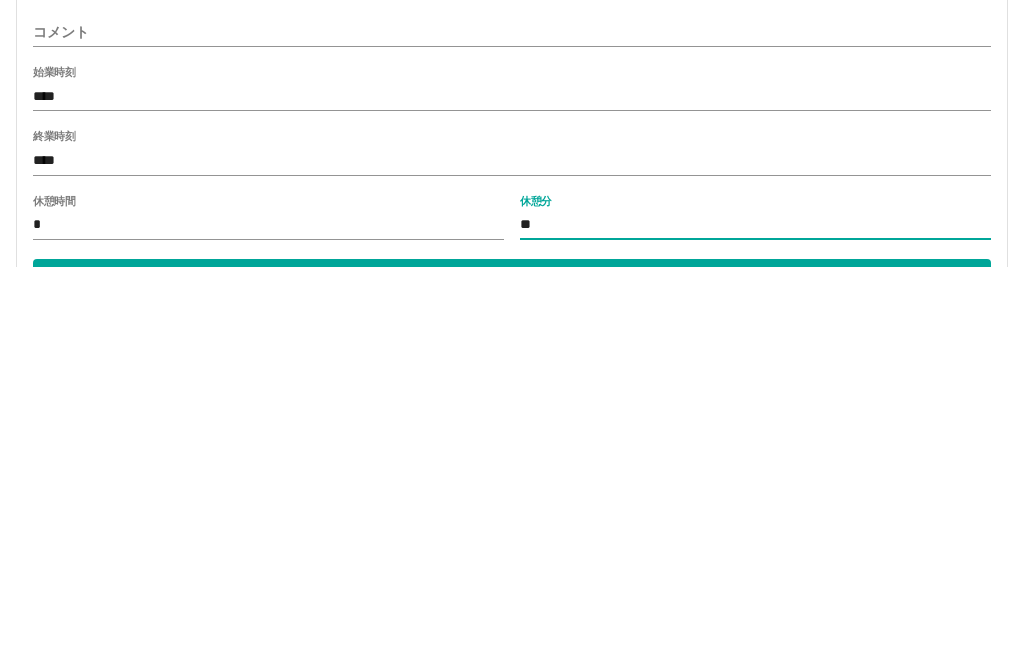 type on "*" 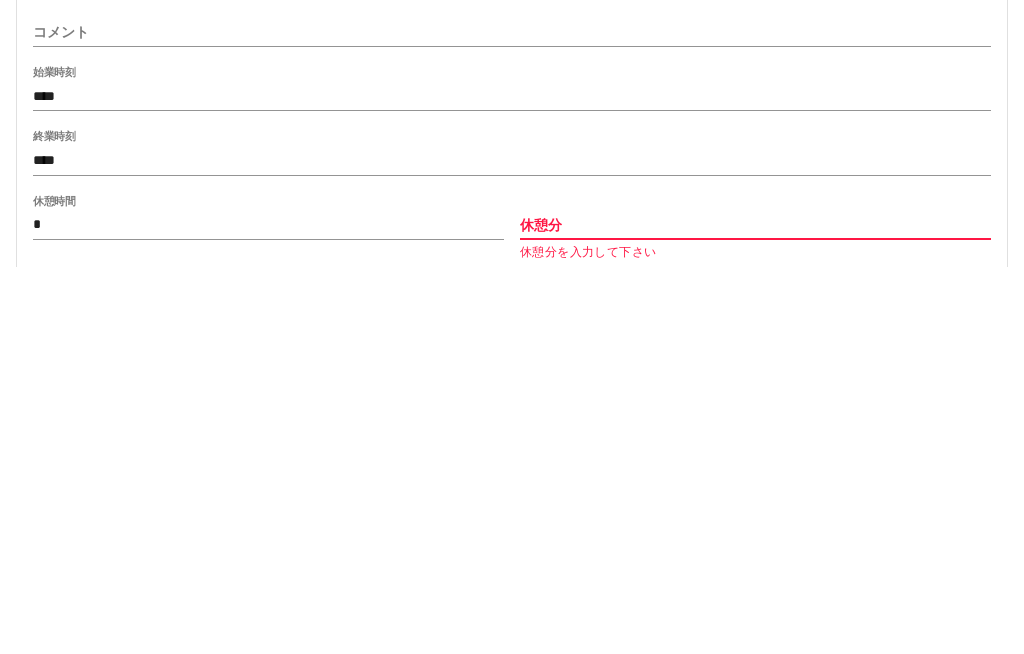 type 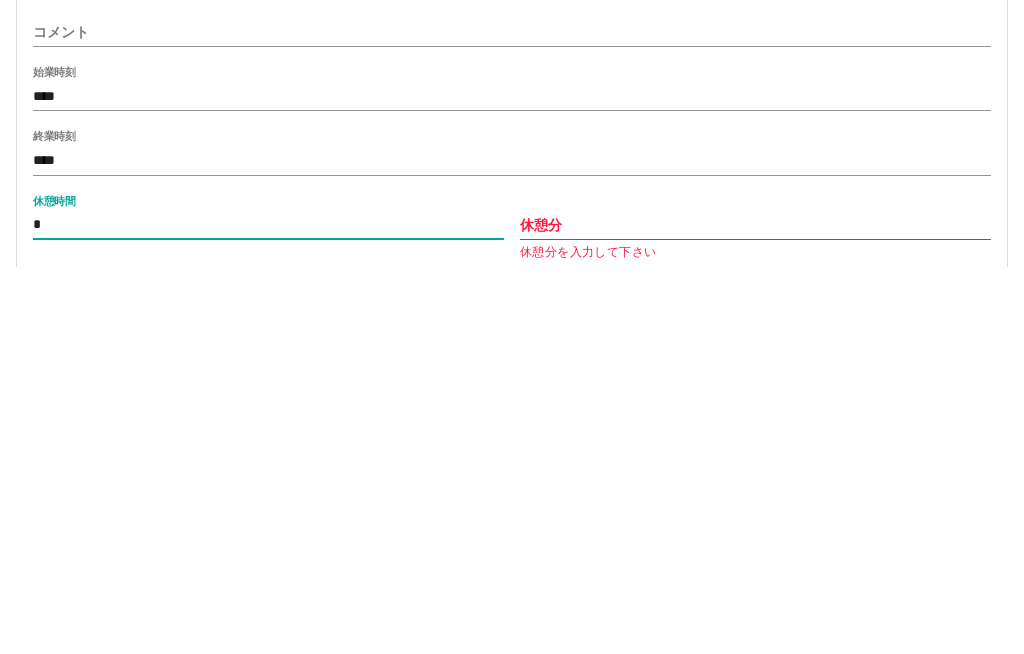 type on "*" 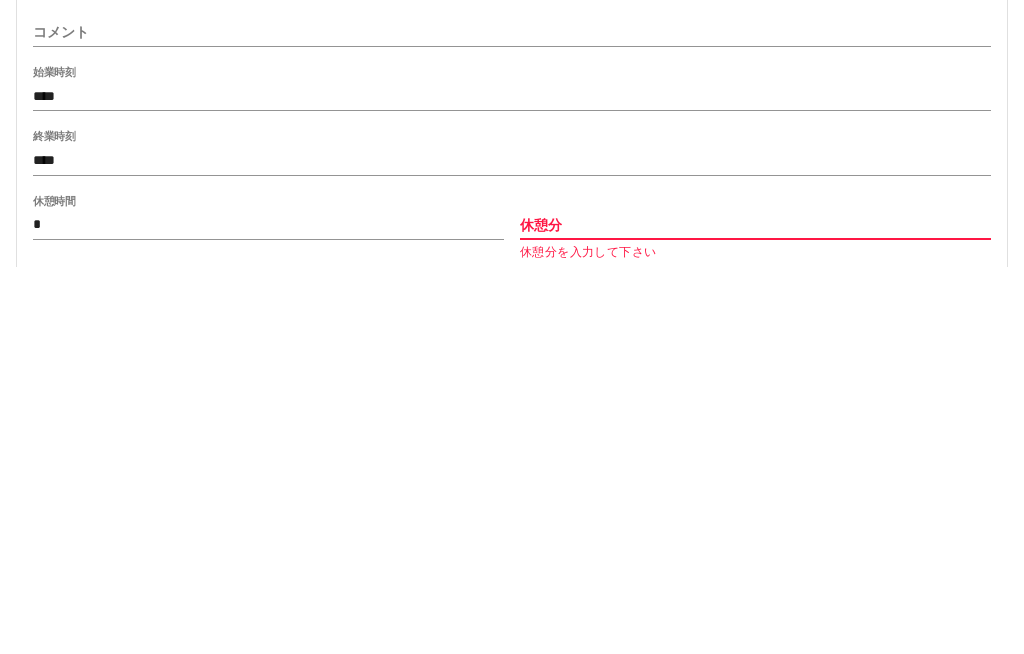 click on "休憩分" at bounding box center [755, 612] 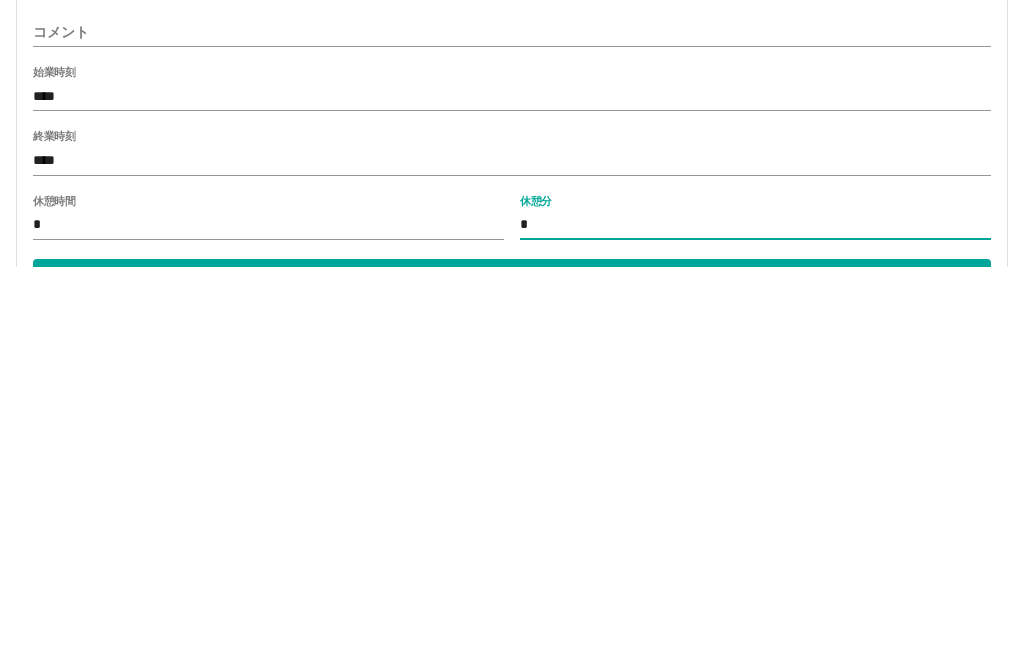 click on "内容の変更を保存する" at bounding box center [512, 671] 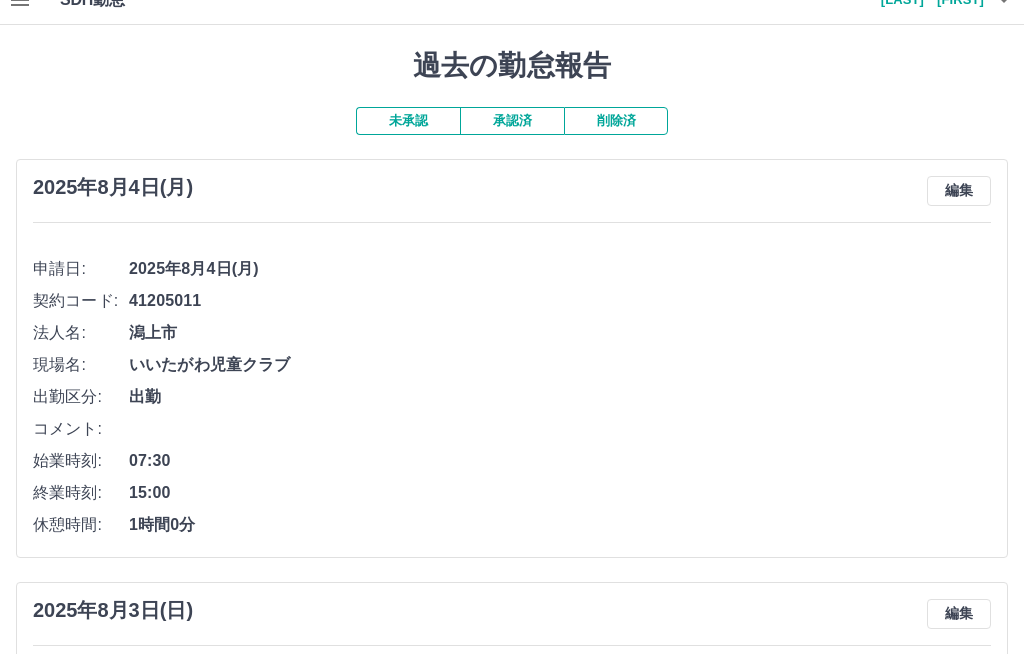 scroll, scrollTop: 0, scrollLeft: 0, axis: both 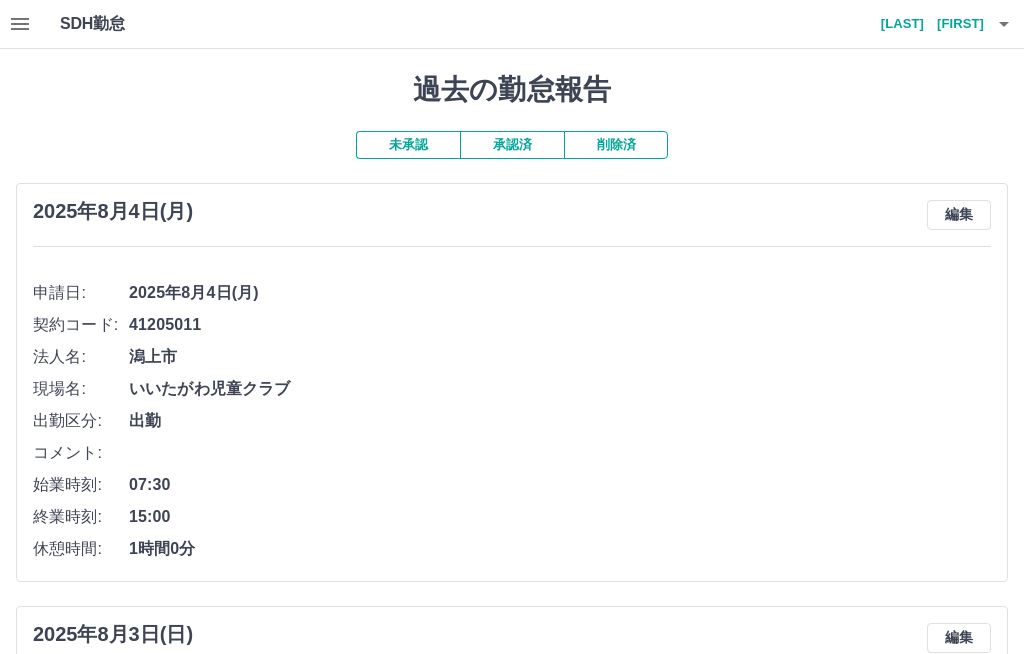 click 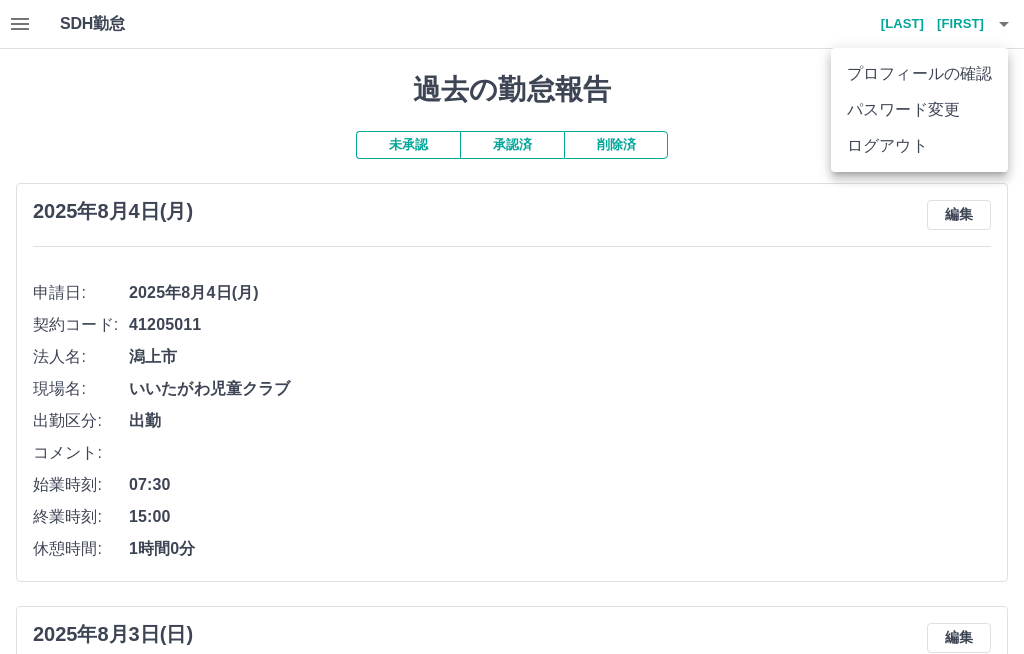 click on "ログアウト" at bounding box center [919, 146] 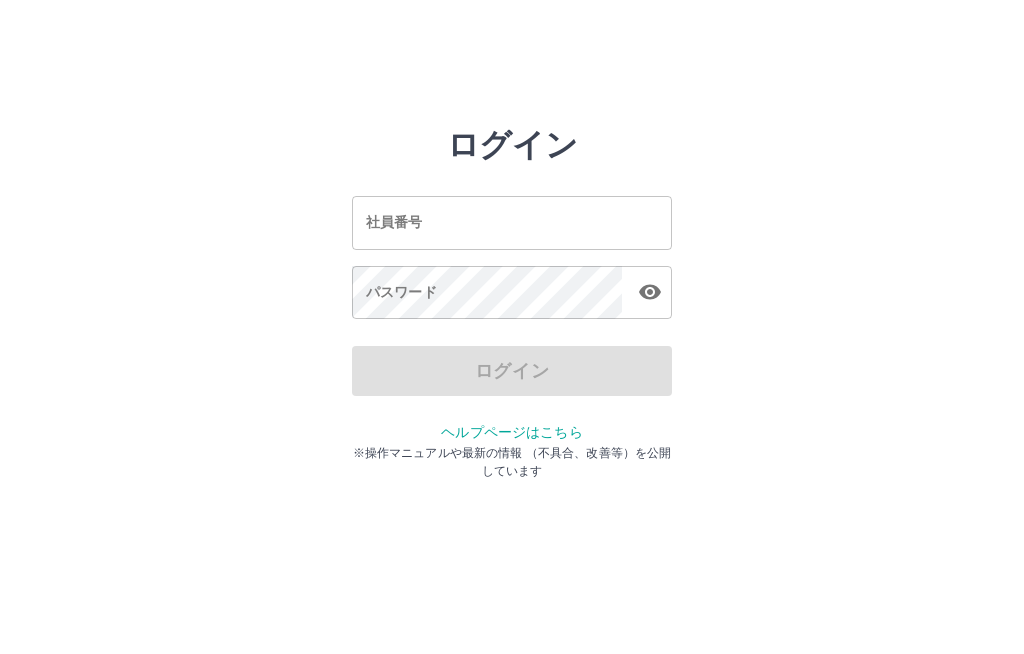 scroll, scrollTop: 0, scrollLeft: 0, axis: both 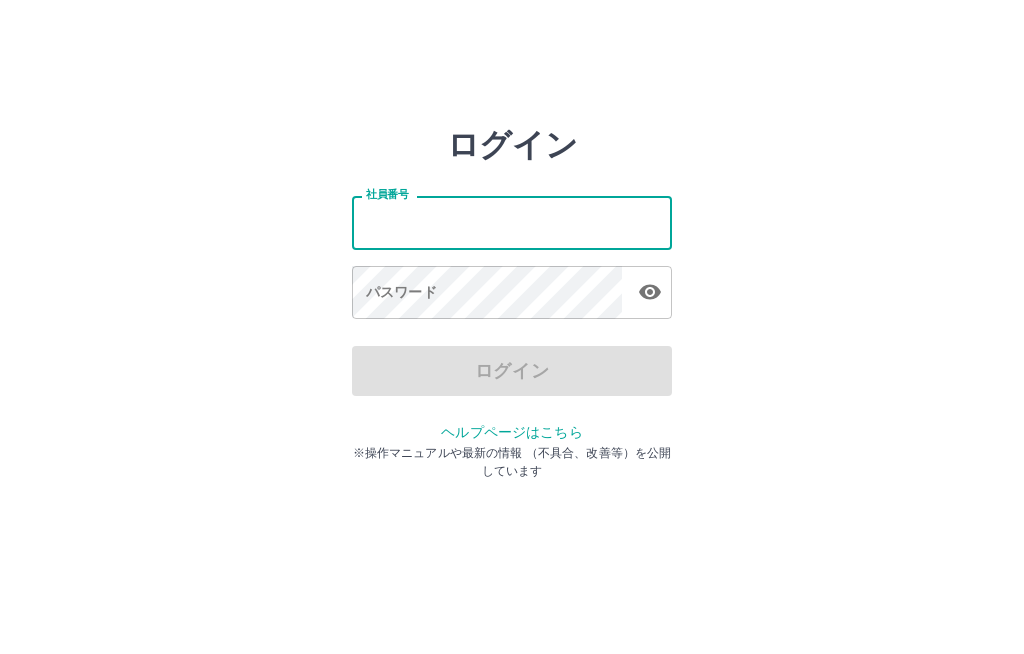click on "社員番号" at bounding box center [512, 222] 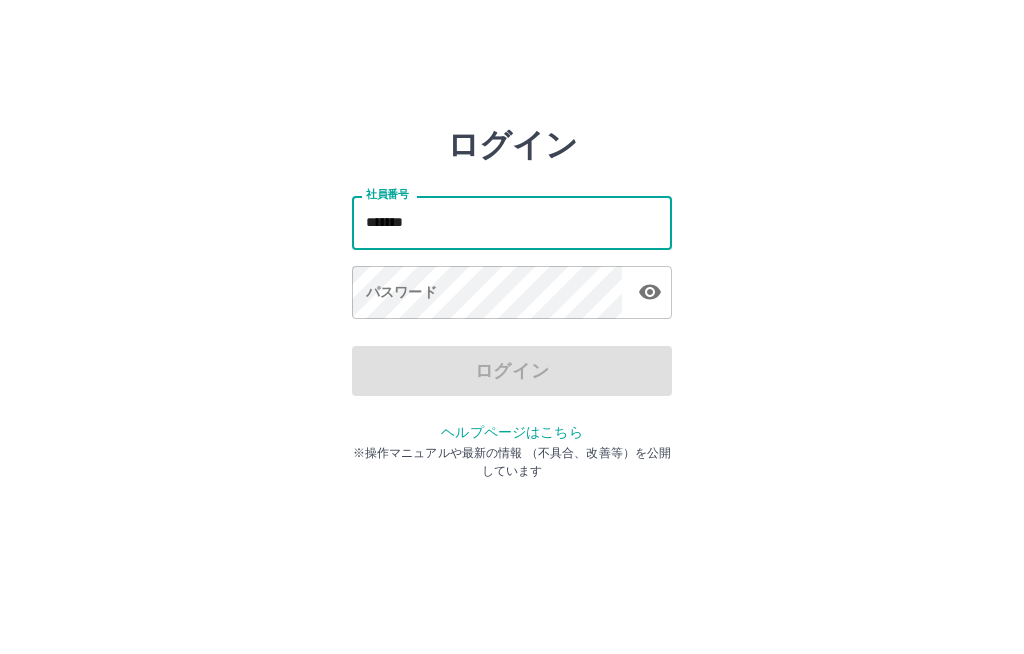 type on "*******" 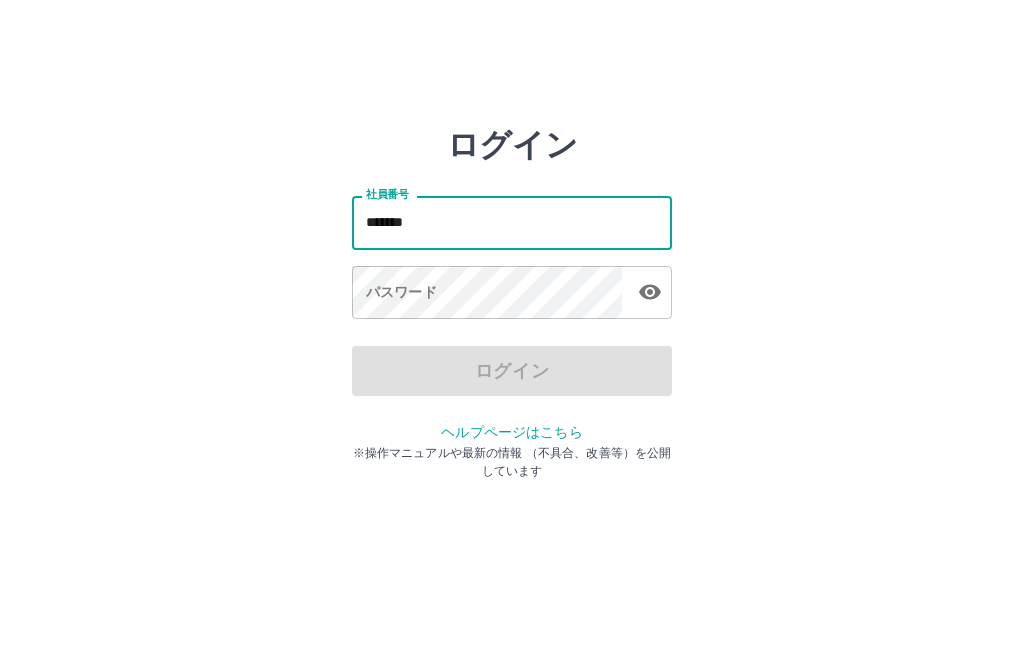 click on "パスワード パスワード" at bounding box center [512, 294] 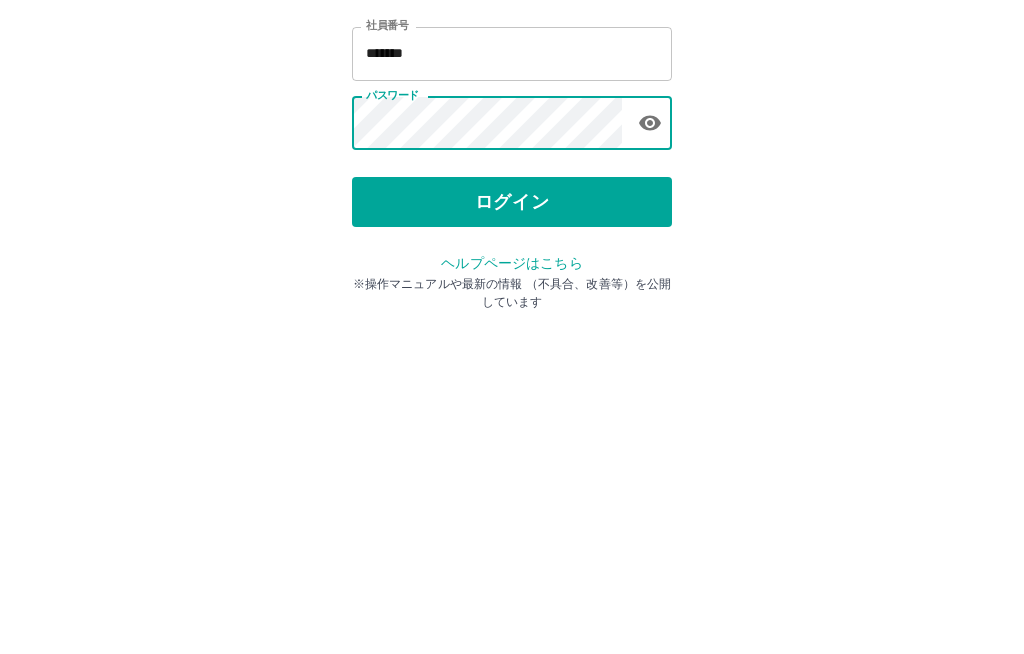 click on "ログイン 社員番号 ******* 社員番号 パスワード パスワード ログイン ヘルプページはこちら ※操作マニュアルや最新の情報 （不具合、改善等）を公開しています" at bounding box center (512, 286) 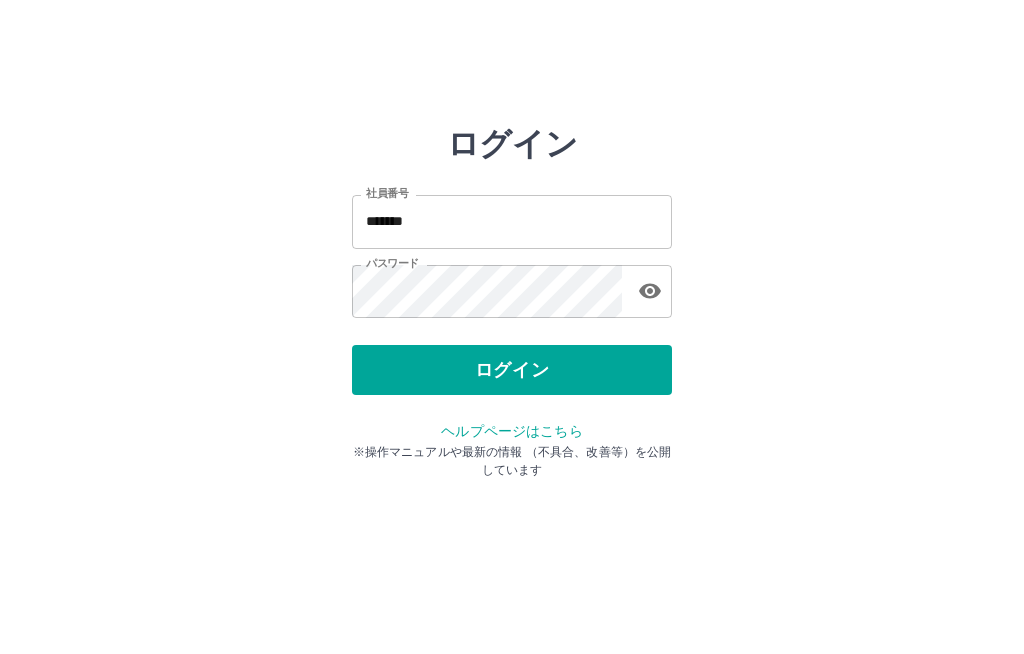 click on "ログイン" at bounding box center (512, 371) 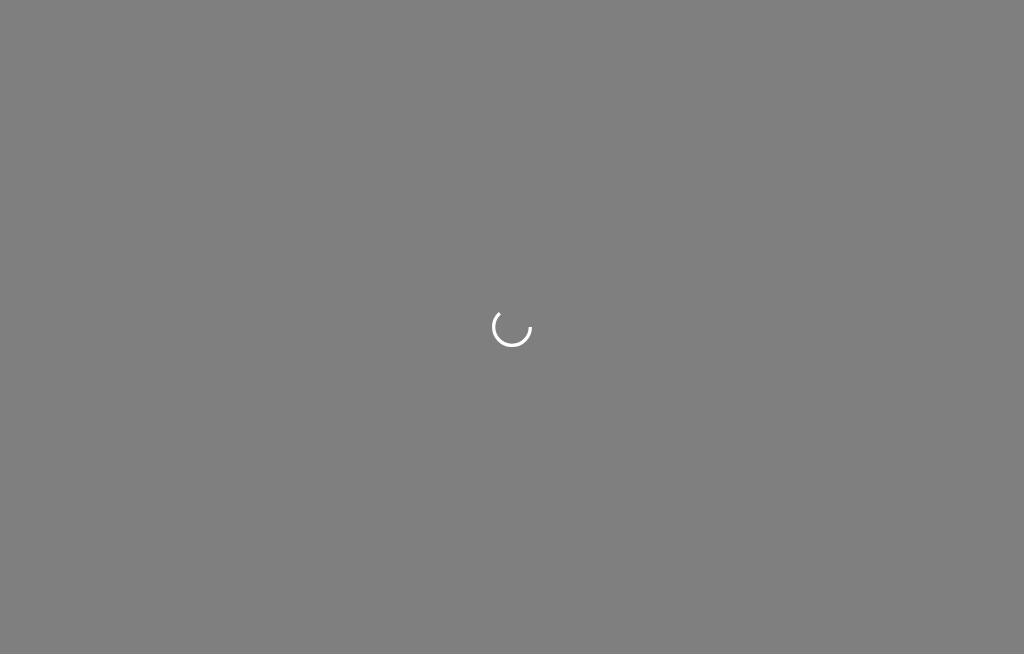 scroll, scrollTop: 0, scrollLeft: 0, axis: both 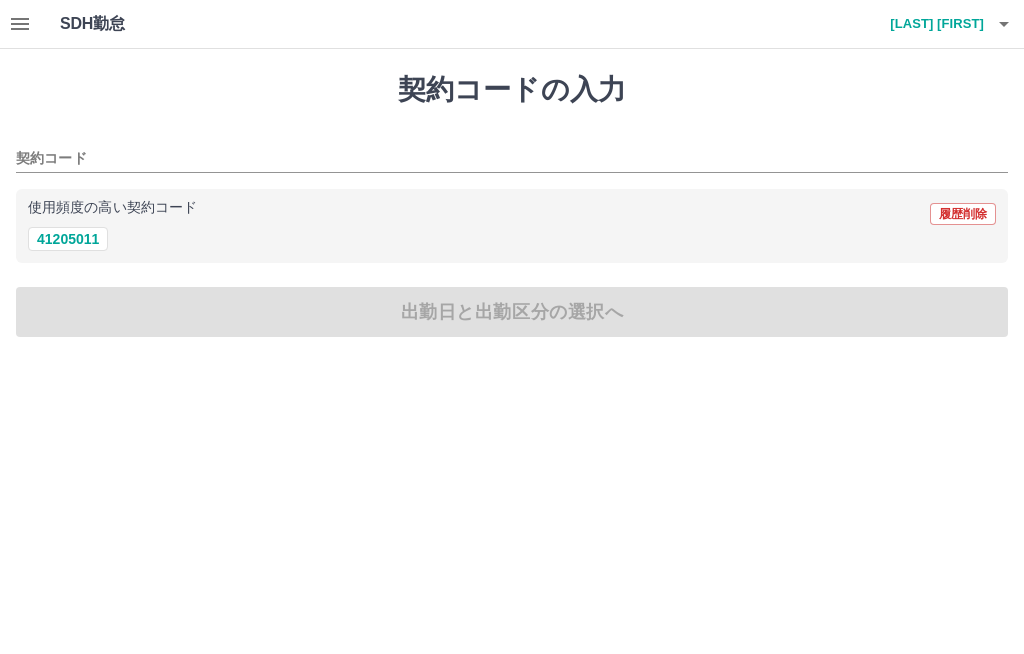 click on "41205011" at bounding box center (68, 239) 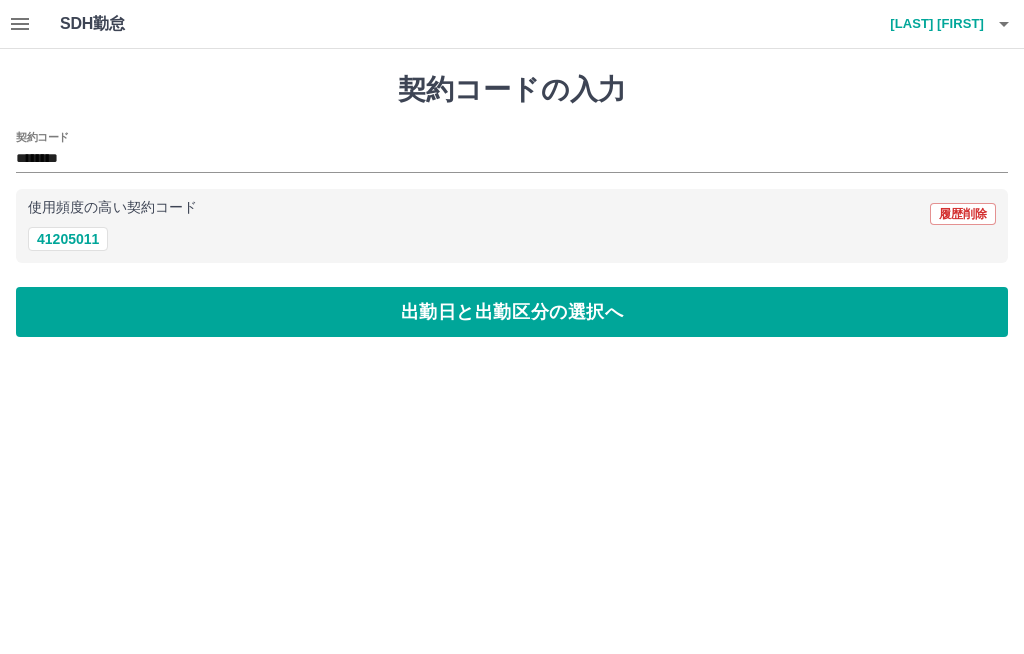 click on "出勤日と出勤区分の選択へ" at bounding box center (512, 312) 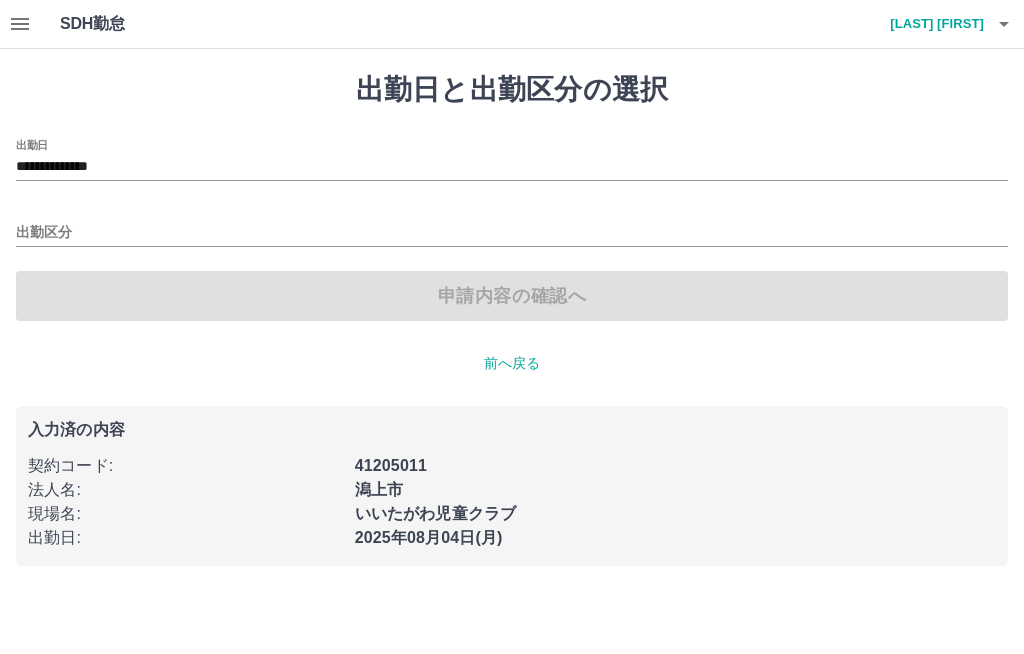 click on "出勤区分" at bounding box center [512, 233] 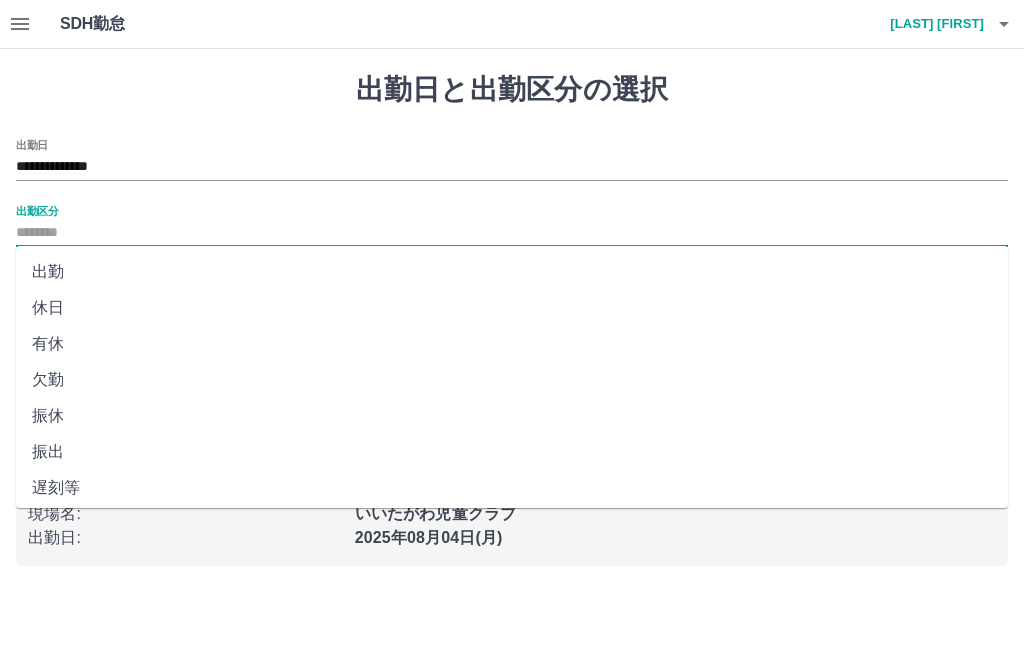 click on "出勤" at bounding box center (512, 272) 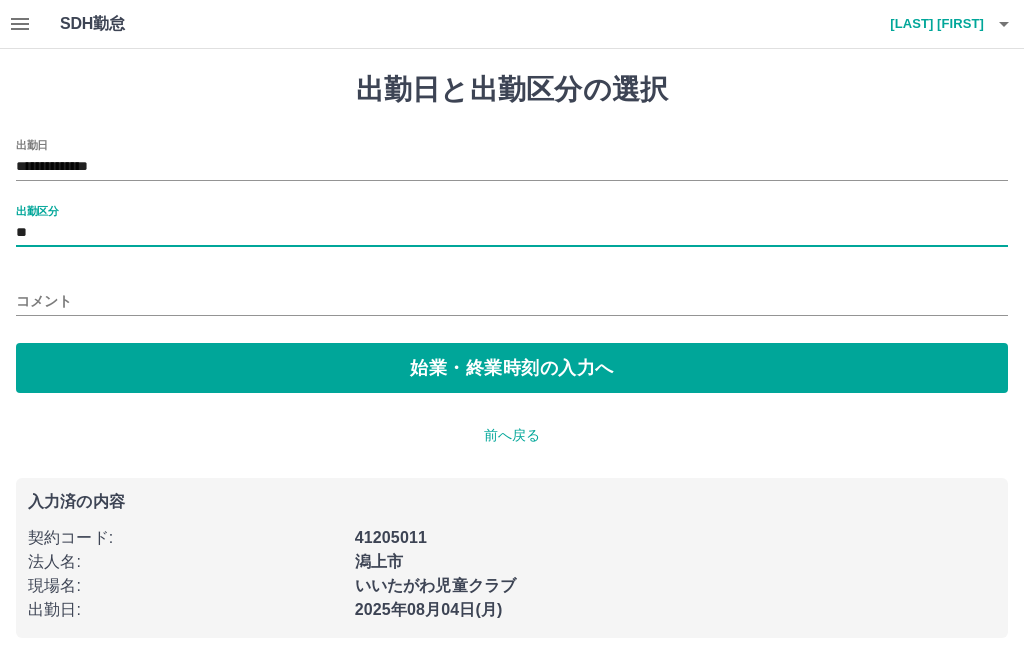 click on "始業・終業時刻の入力へ" at bounding box center (512, 368) 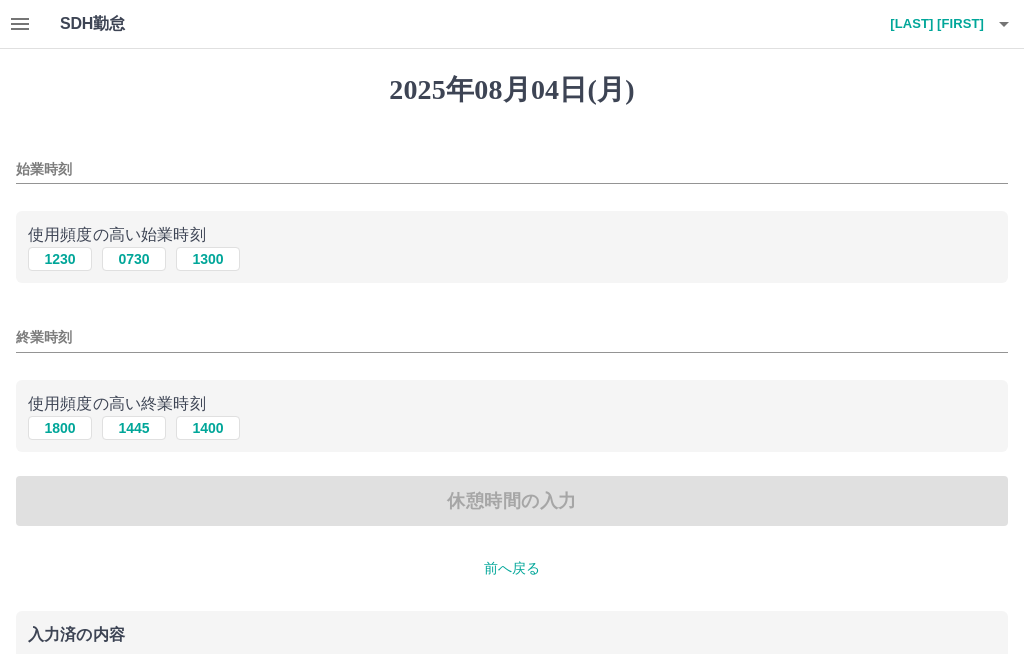 click on "始業時刻" at bounding box center (512, 169) 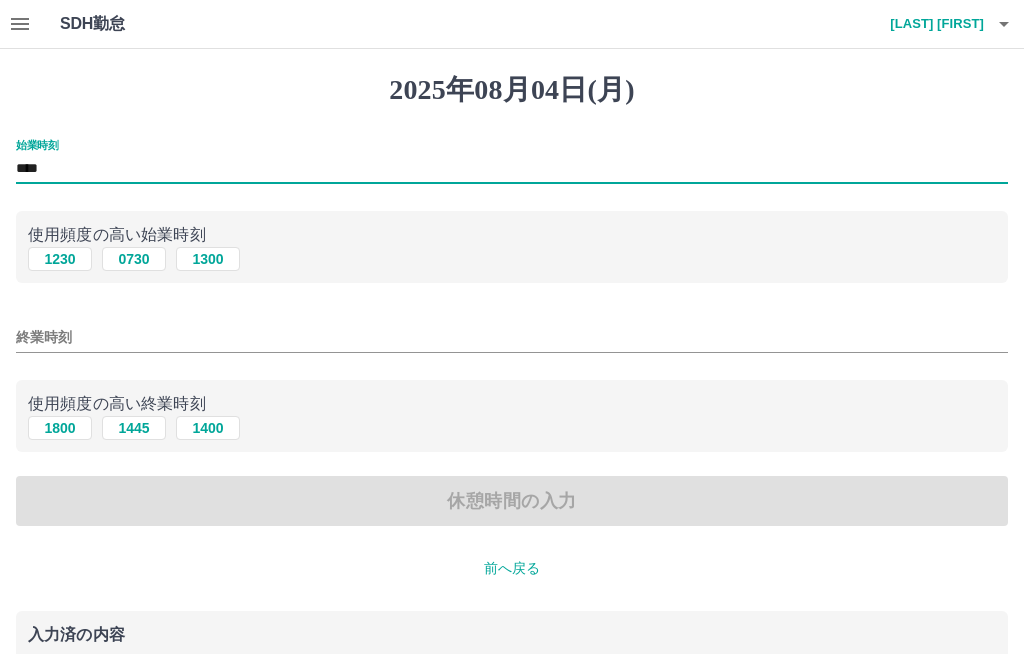 type on "****" 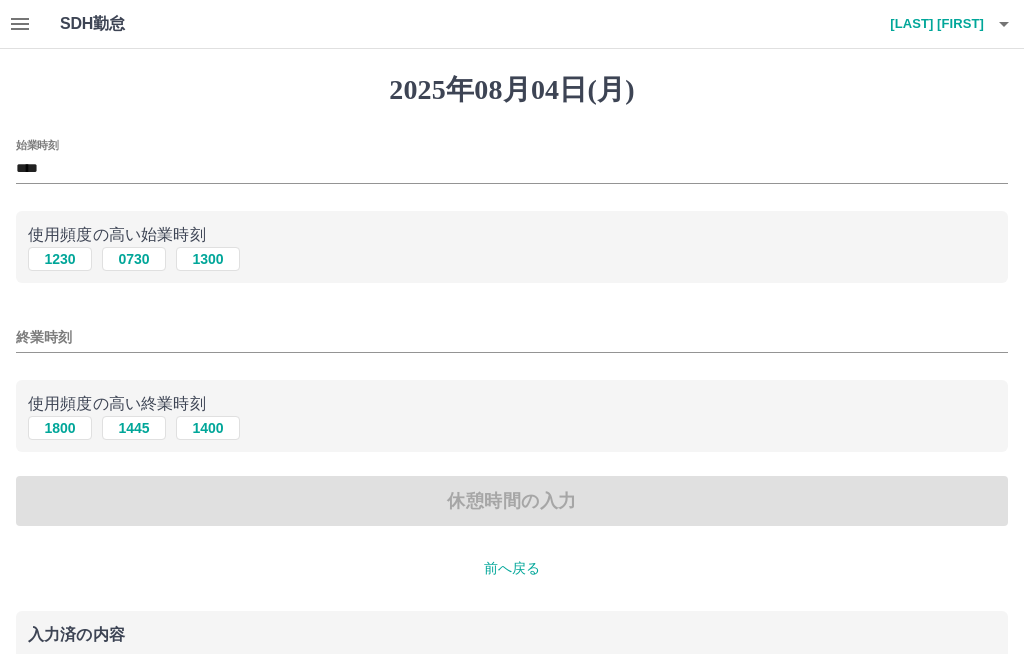 click on "終業時刻" at bounding box center [512, 337] 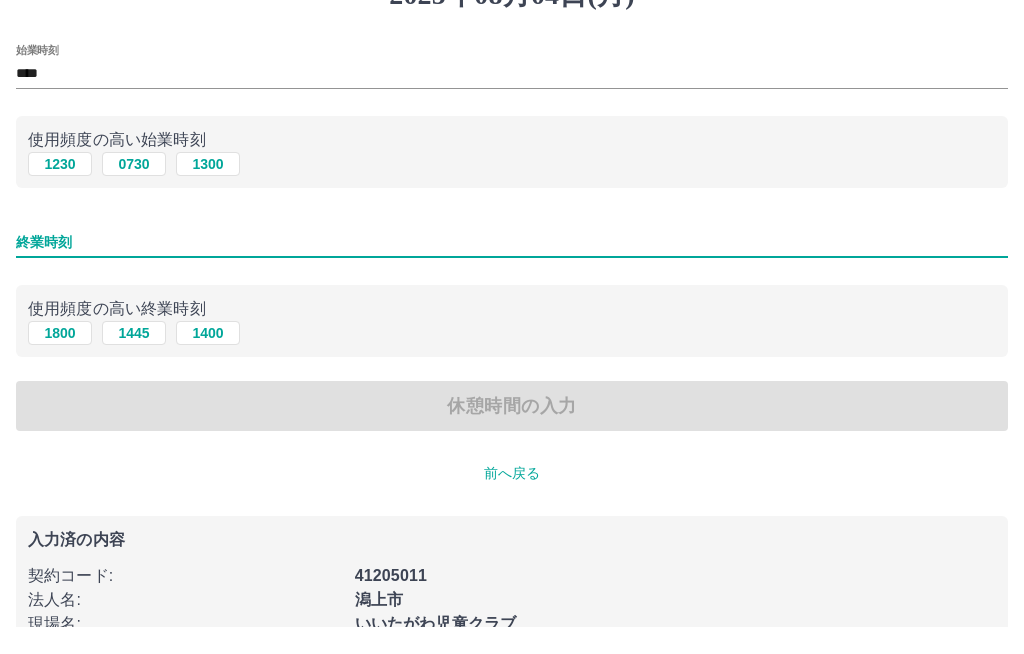scroll, scrollTop: 62, scrollLeft: 0, axis: vertical 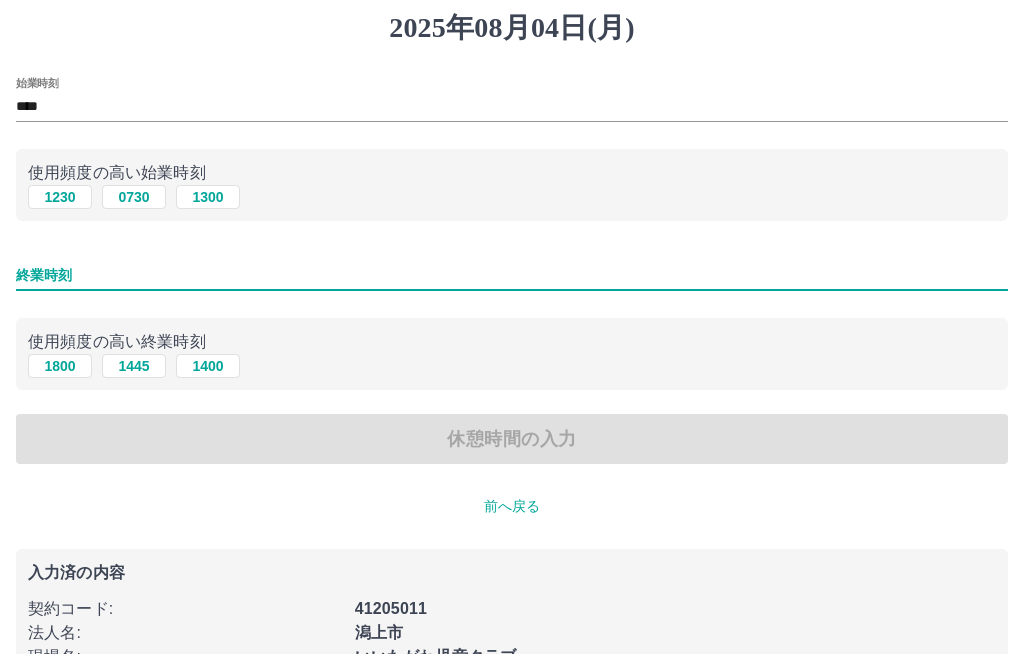 click on "終業時刻" at bounding box center (512, 275) 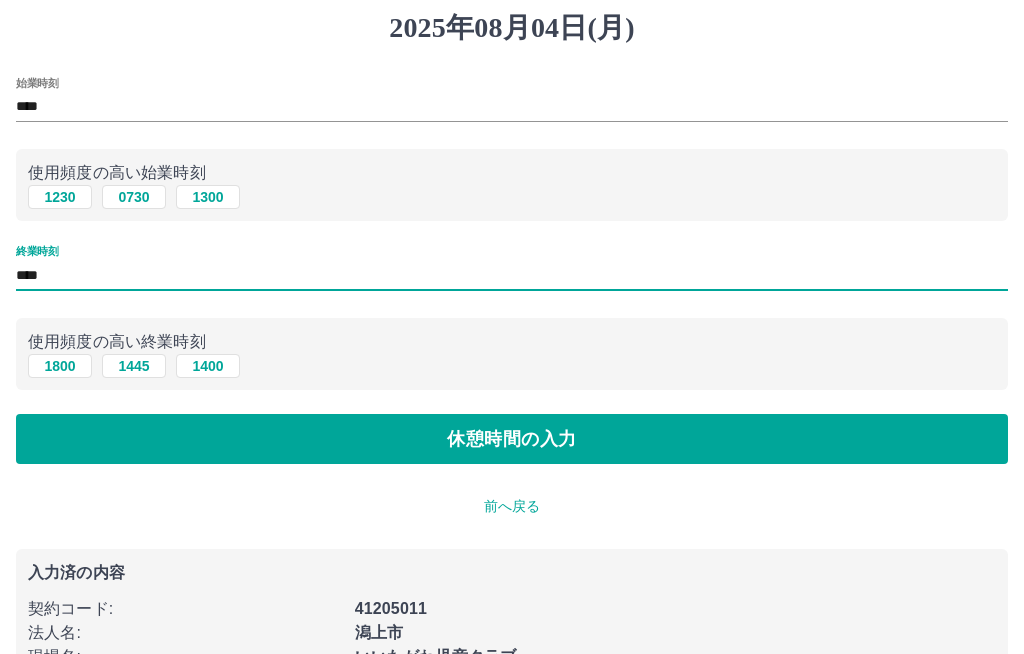 type on "****" 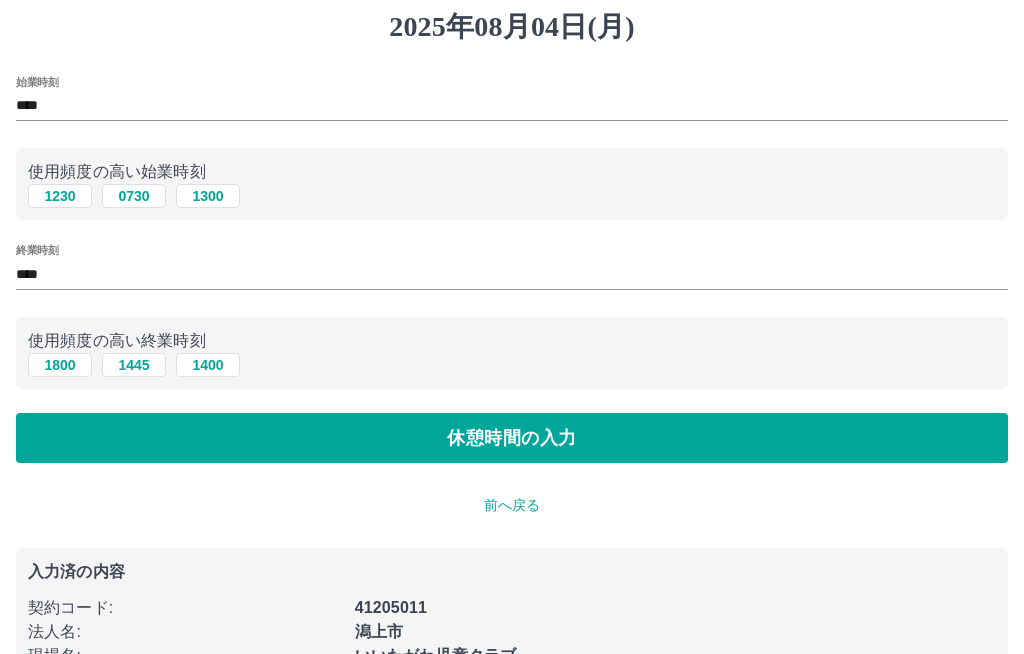click on "休憩時間の入力" at bounding box center [512, 438] 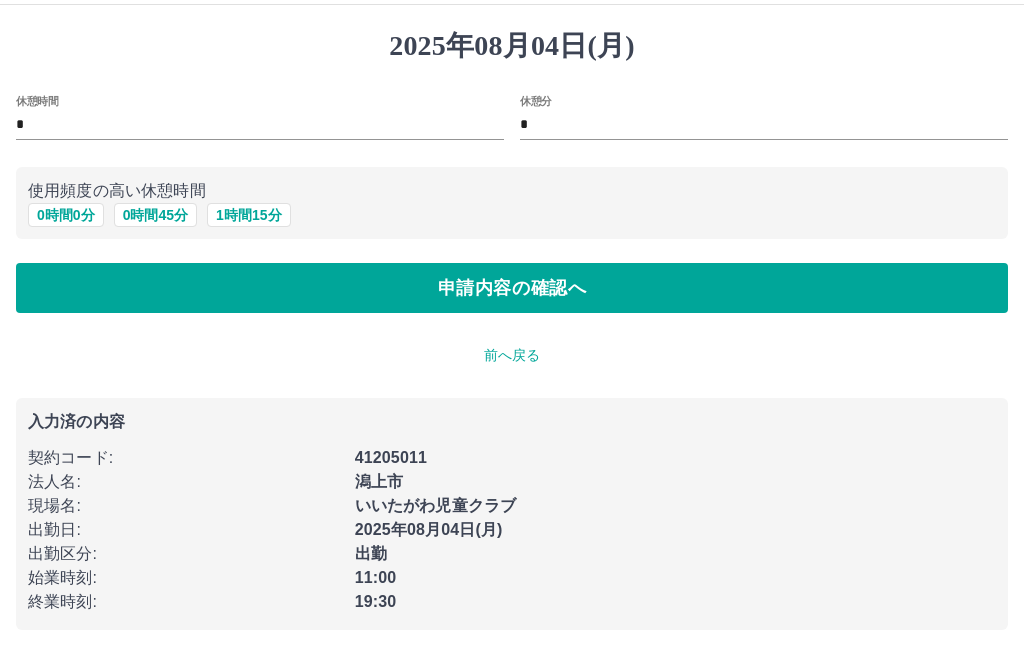 scroll, scrollTop: 1, scrollLeft: 0, axis: vertical 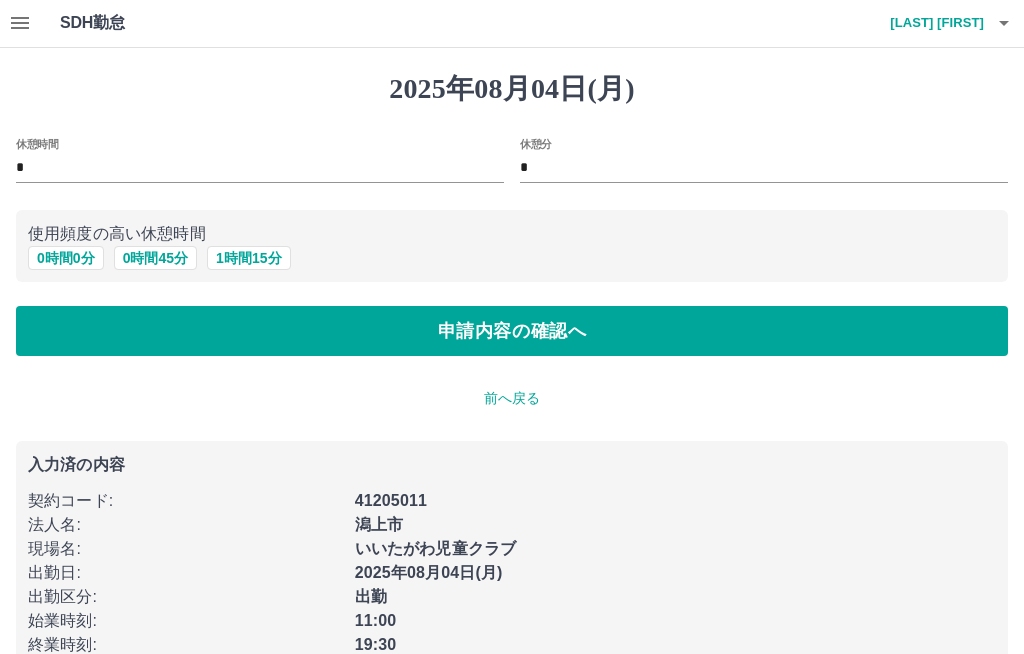 click on "*" at bounding box center [260, 168] 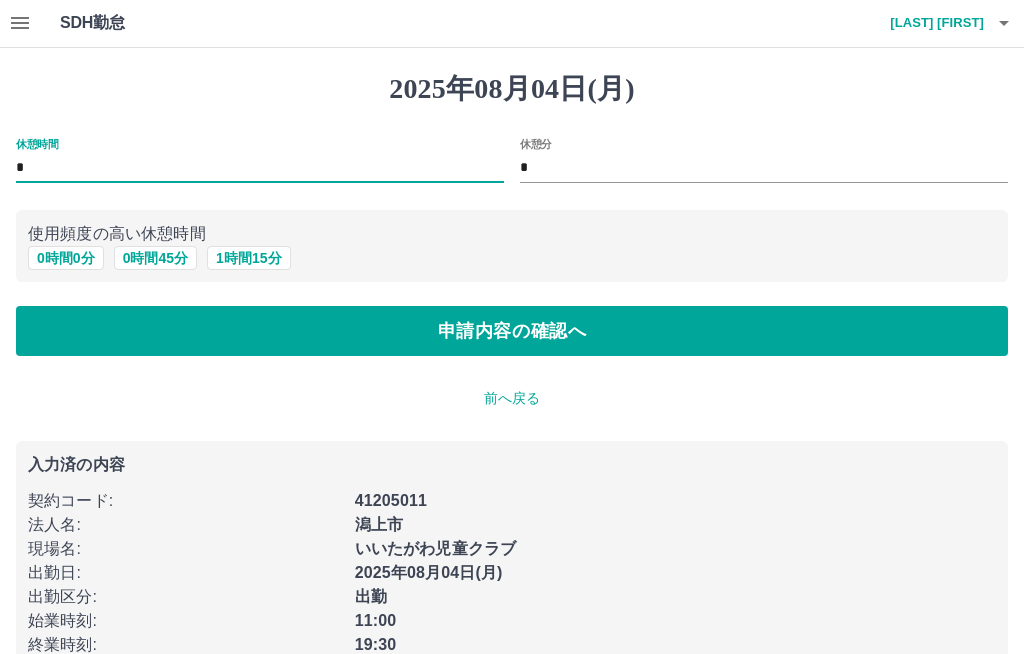 scroll, scrollTop: 0, scrollLeft: 0, axis: both 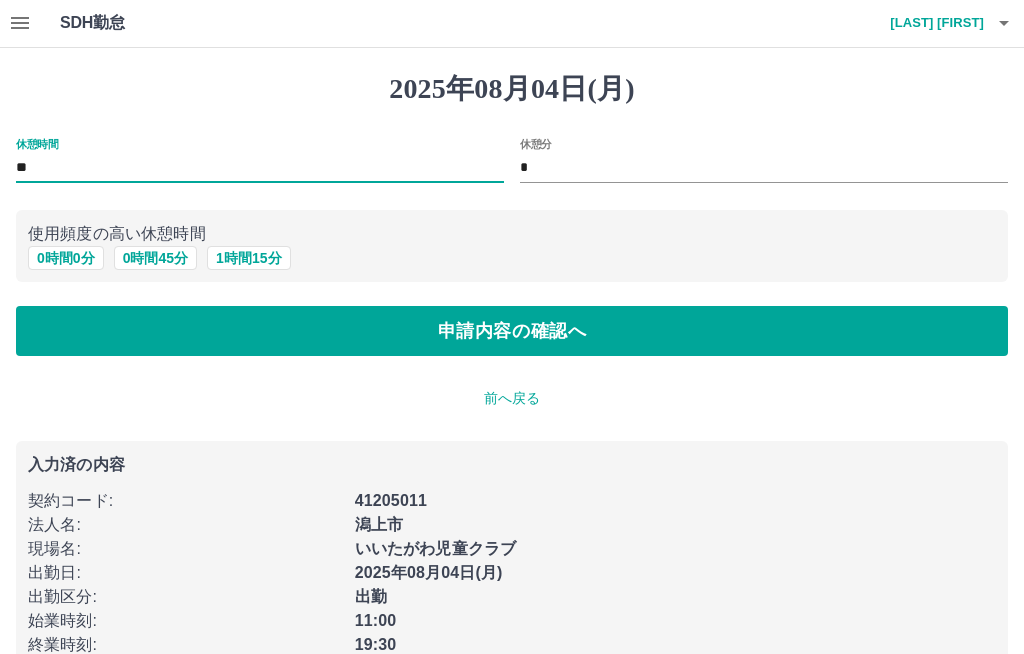type on "*" 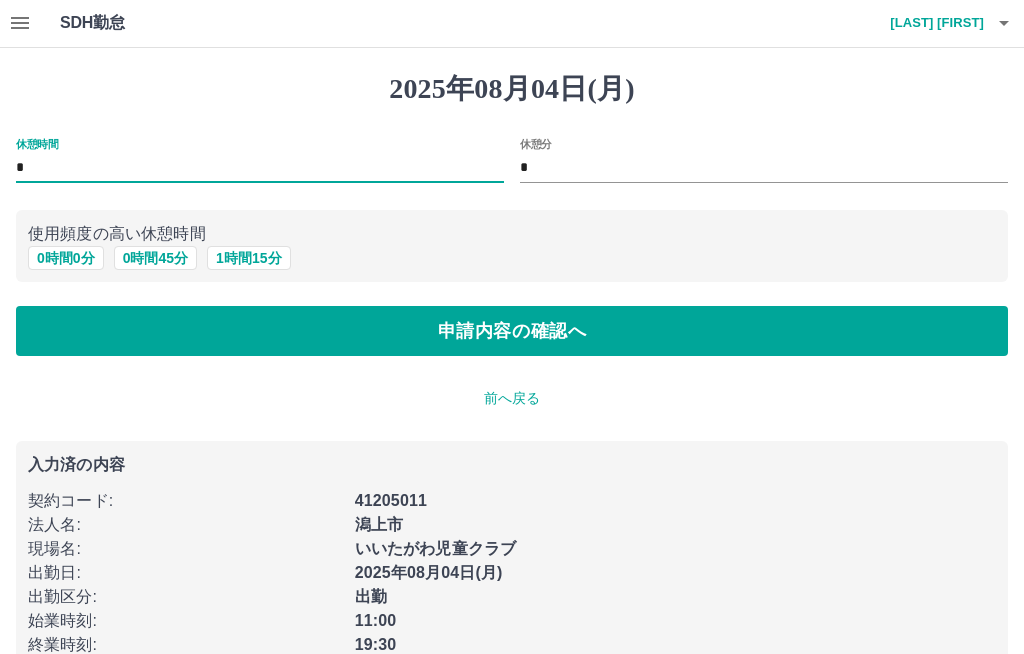 type on "*" 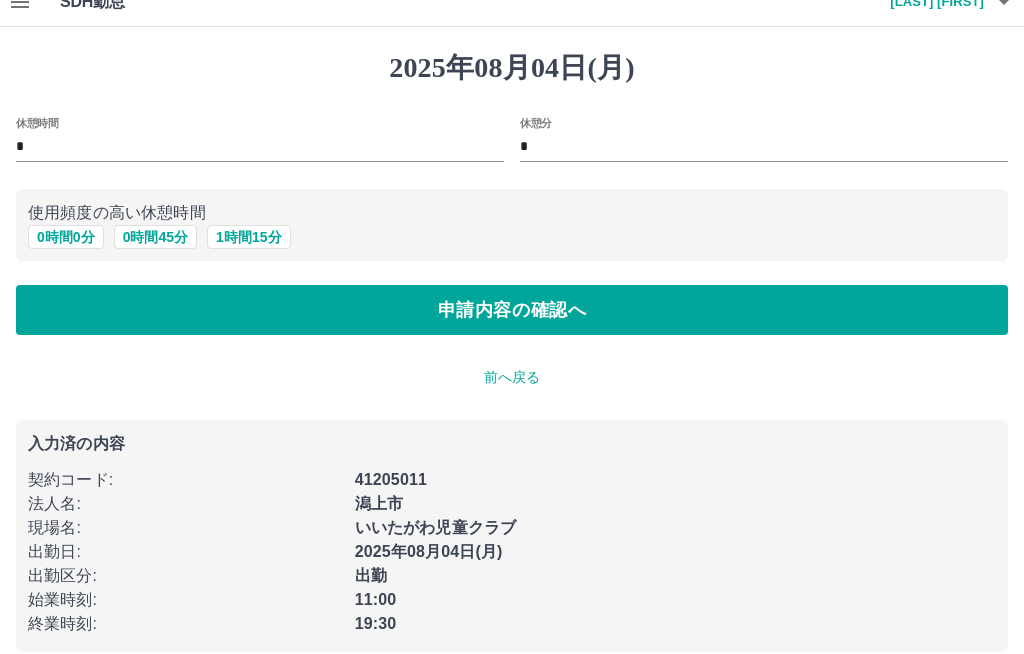 scroll, scrollTop: 45, scrollLeft: 0, axis: vertical 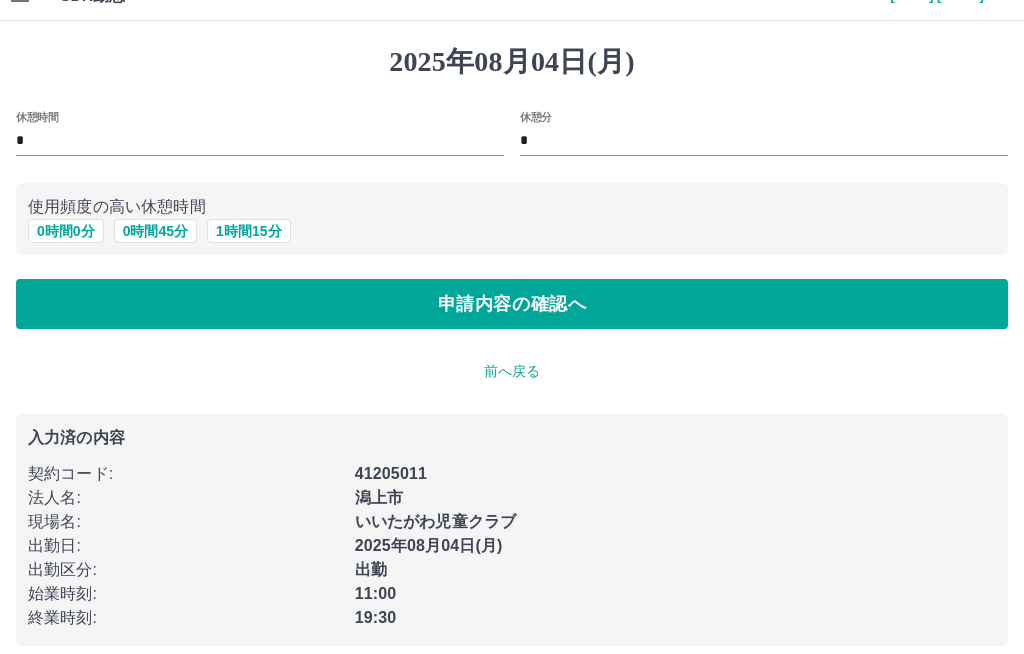 click on "申請内容の確認へ" at bounding box center [512, 305] 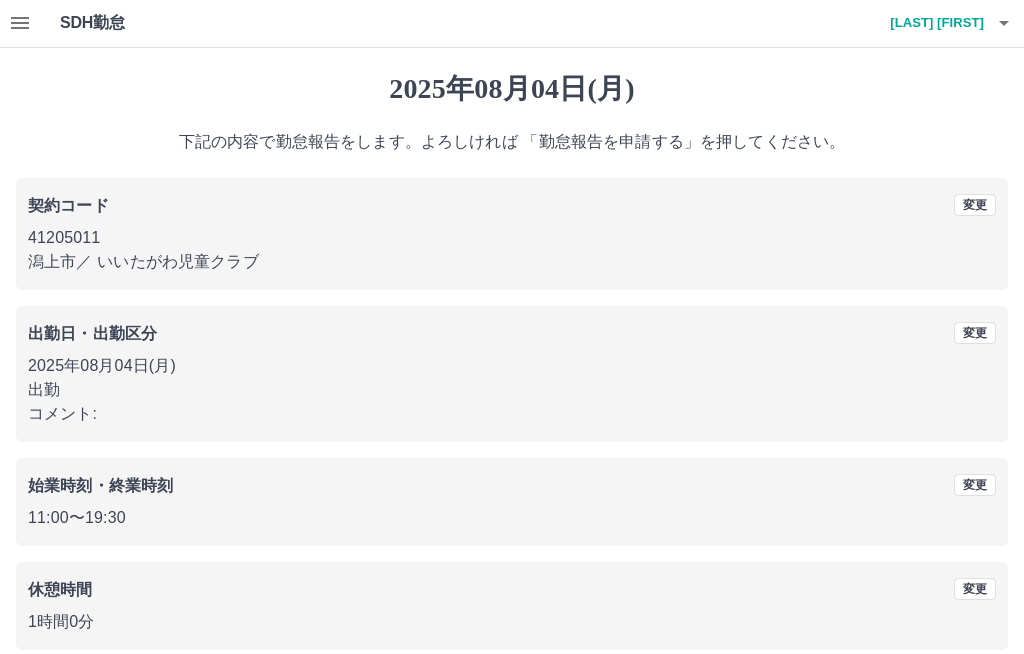 scroll, scrollTop: 25, scrollLeft: 0, axis: vertical 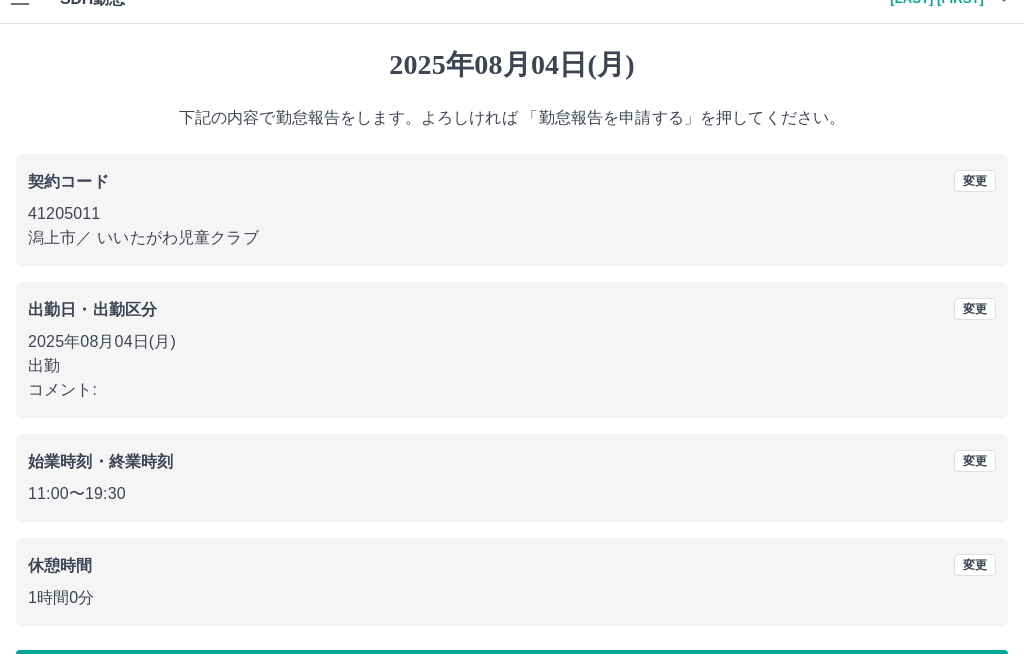click on "勤怠報告を申請する" at bounding box center [512, 675] 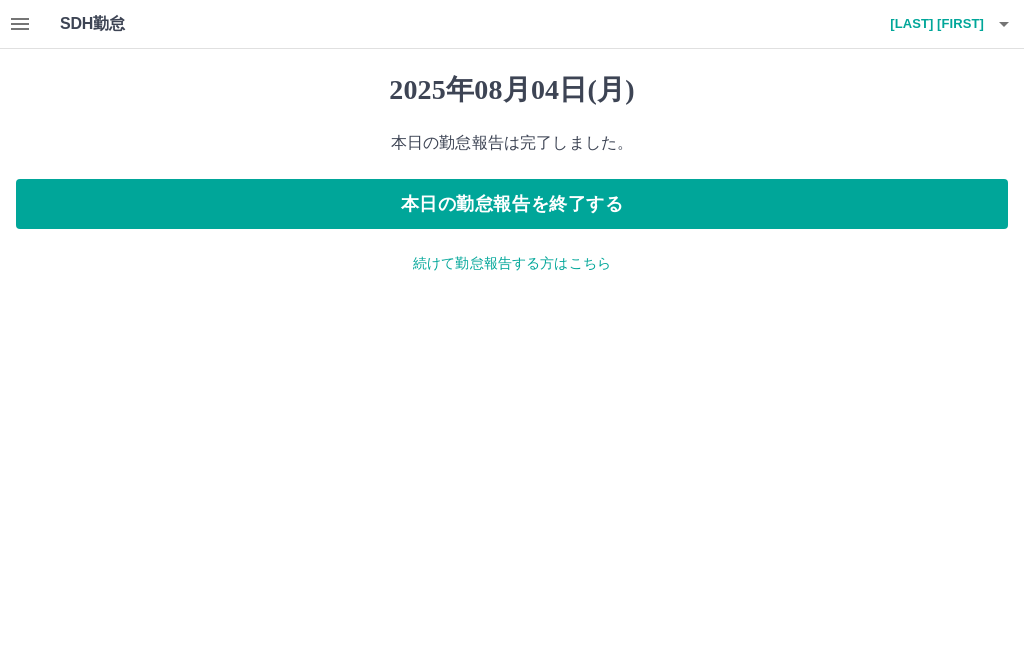 scroll, scrollTop: 0, scrollLeft: 0, axis: both 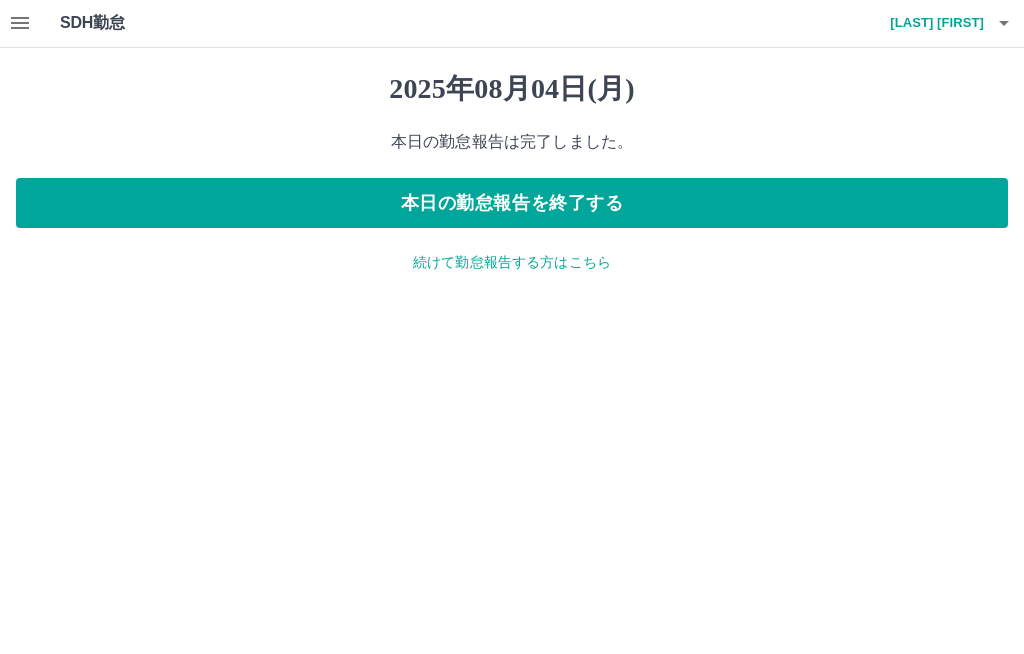 click 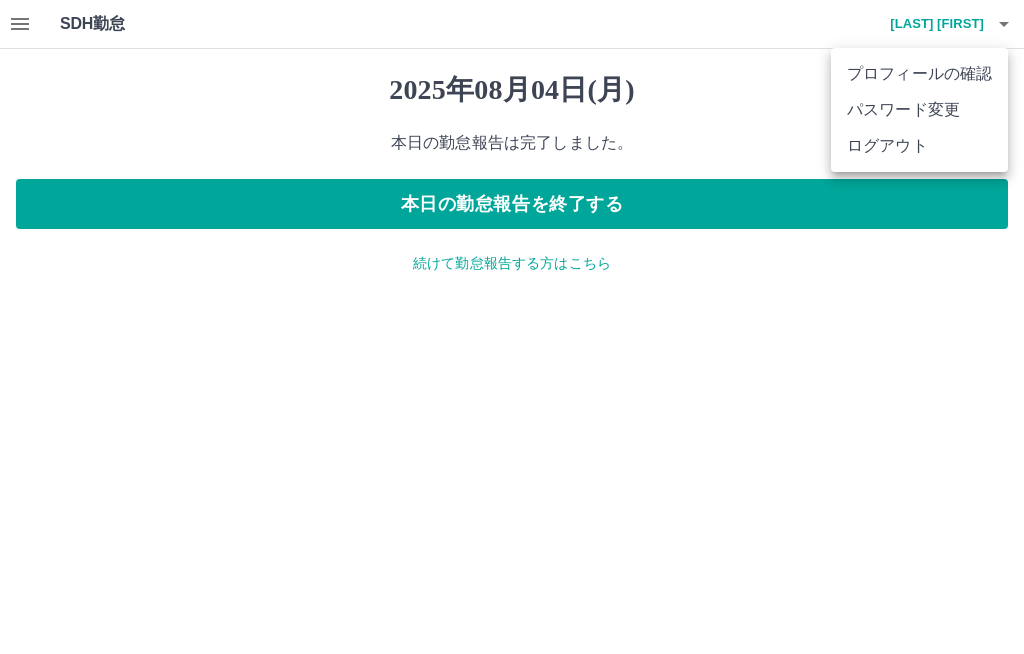 click on "ログアウト" at bounding box center (919, 146) 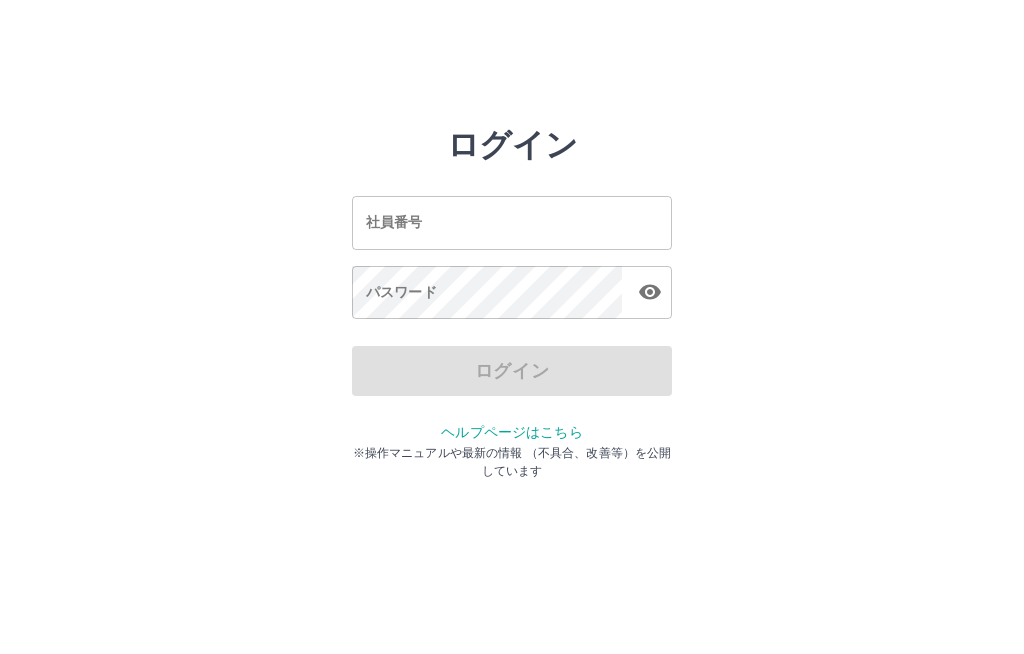 scroll, scrollTop: 0, scrollLeft: 0, axis: both 